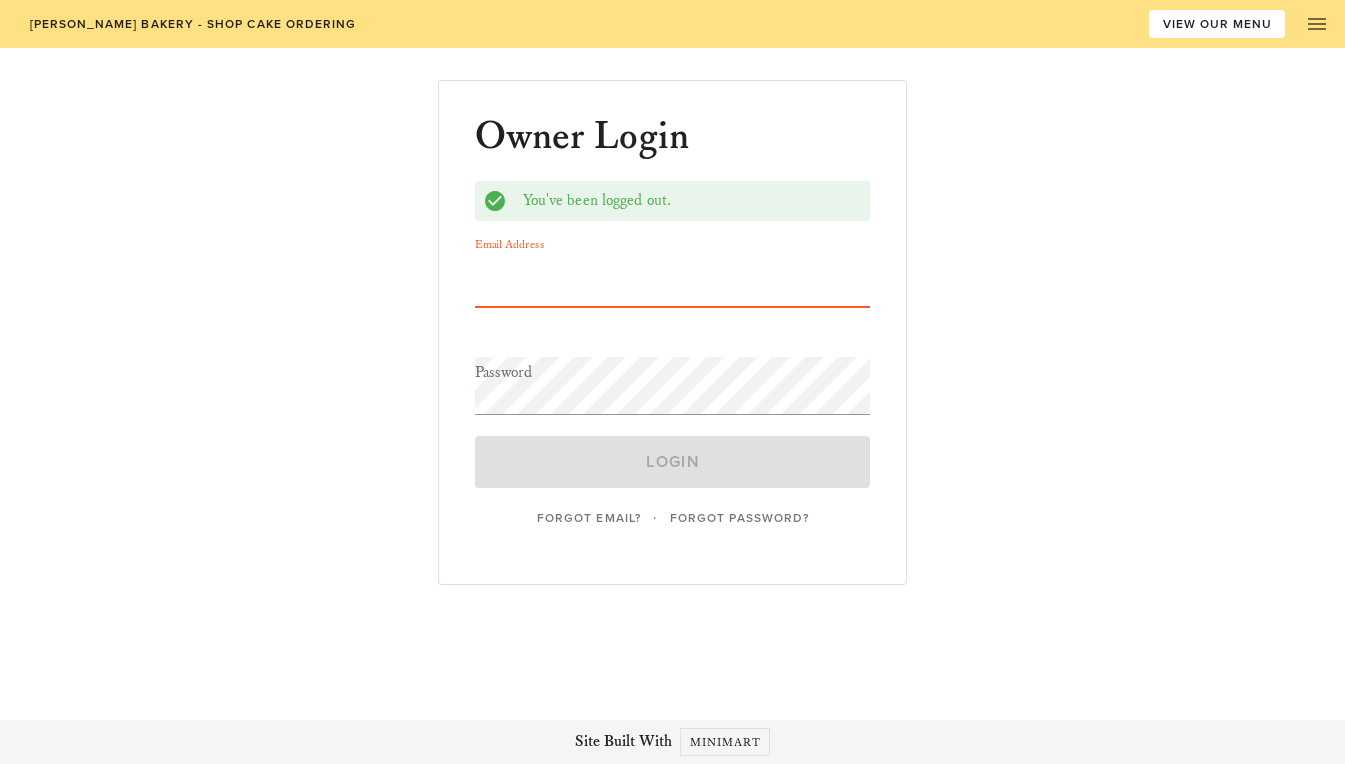 scroll, scrollTop: 0, scrollLeft: 0, axis: both 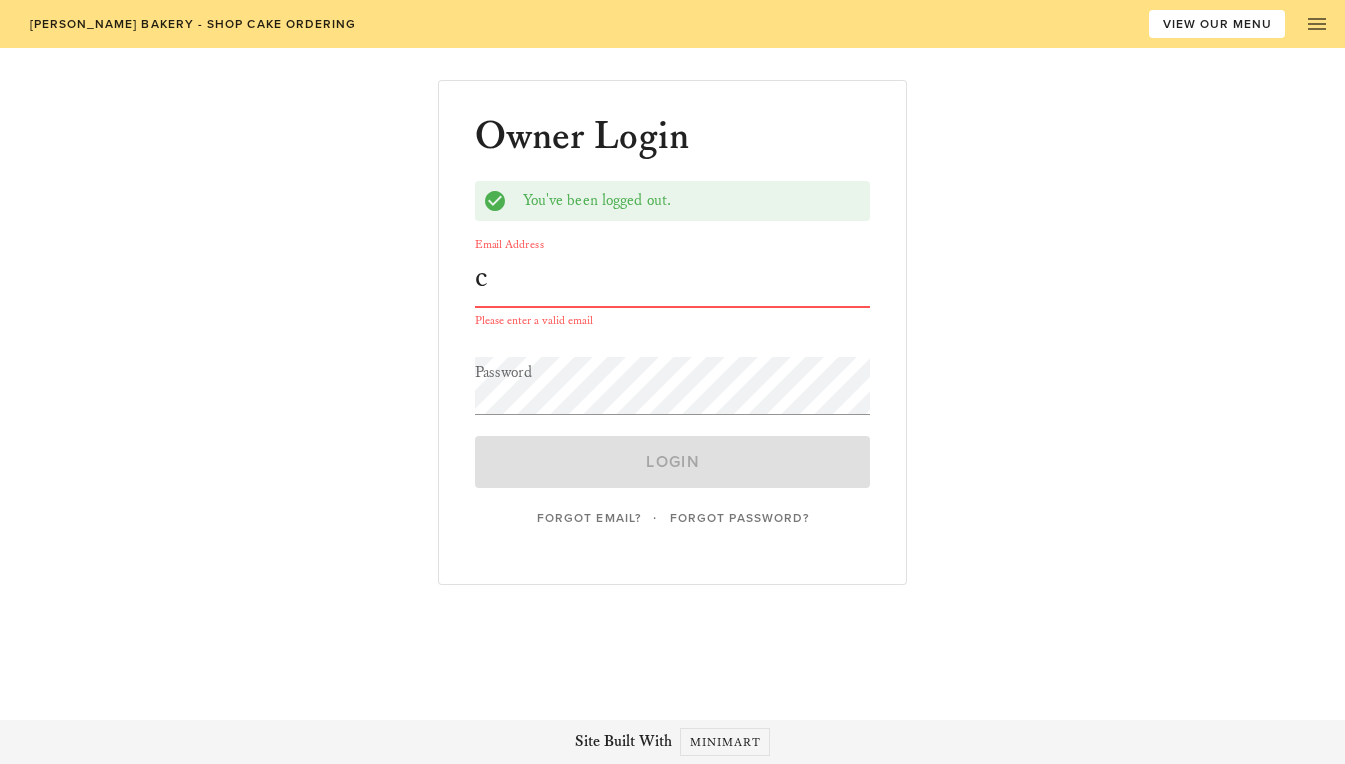 type on "[EMAIL_ADDRESS][DOMAIN_NAME]" 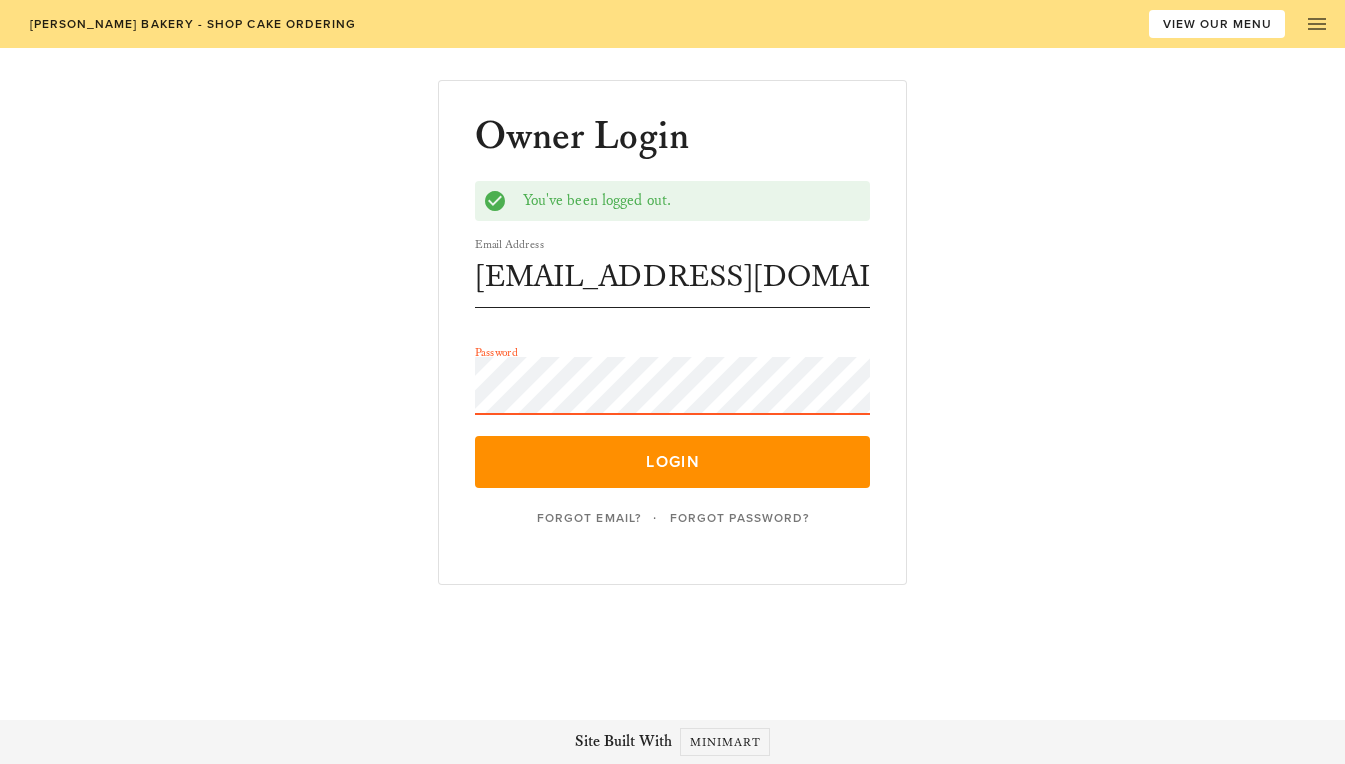 click on "Login" at bounding box center (673, 462) 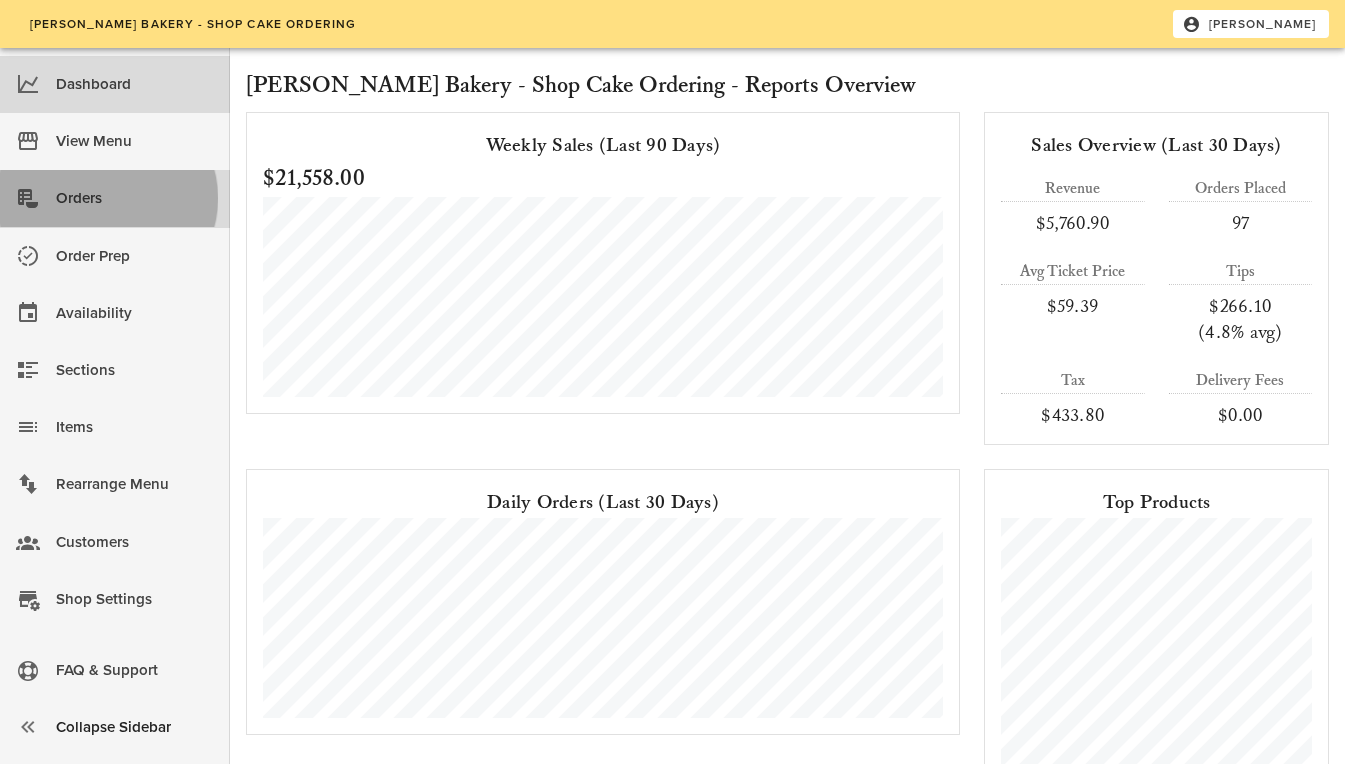 click on "Orders" at bounding box center (135, 198) 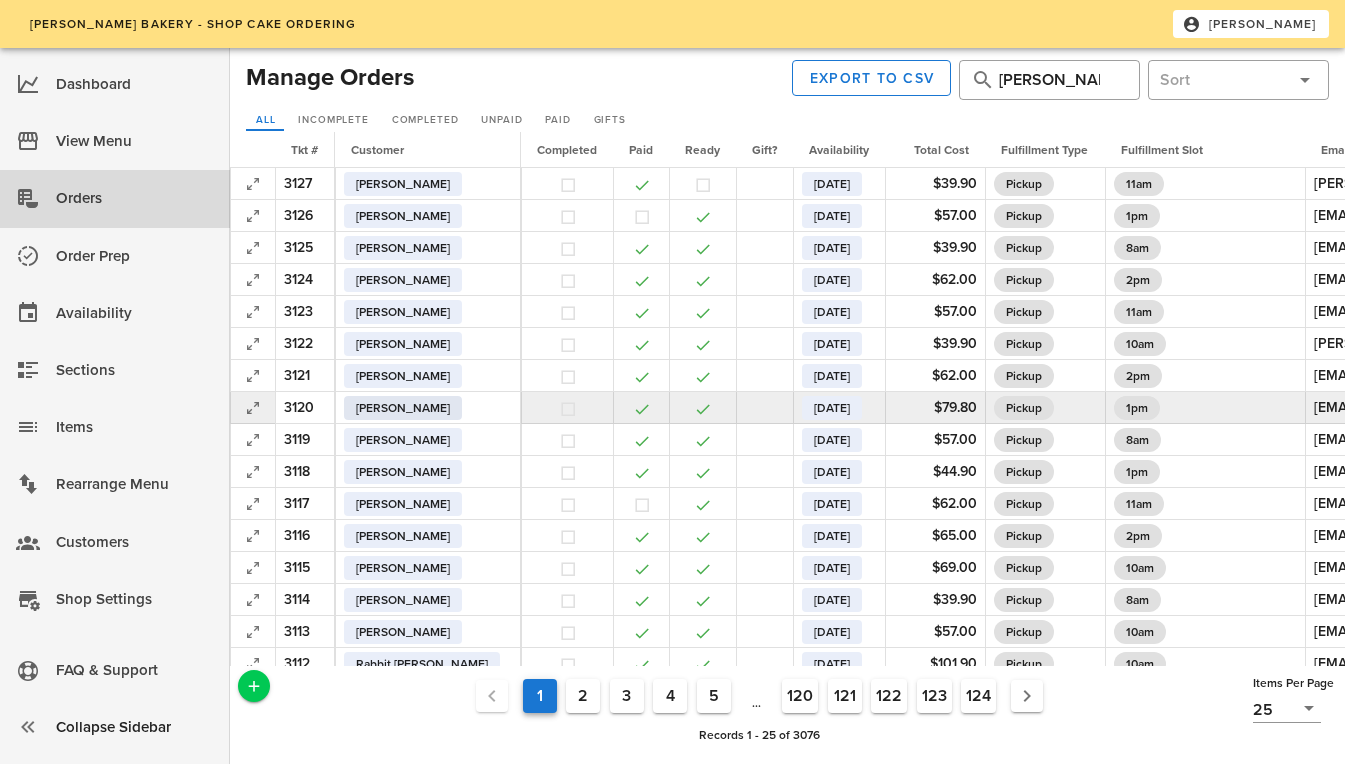 scroll, scrollTop: 317, scrollLeft: 0, axis: vertical 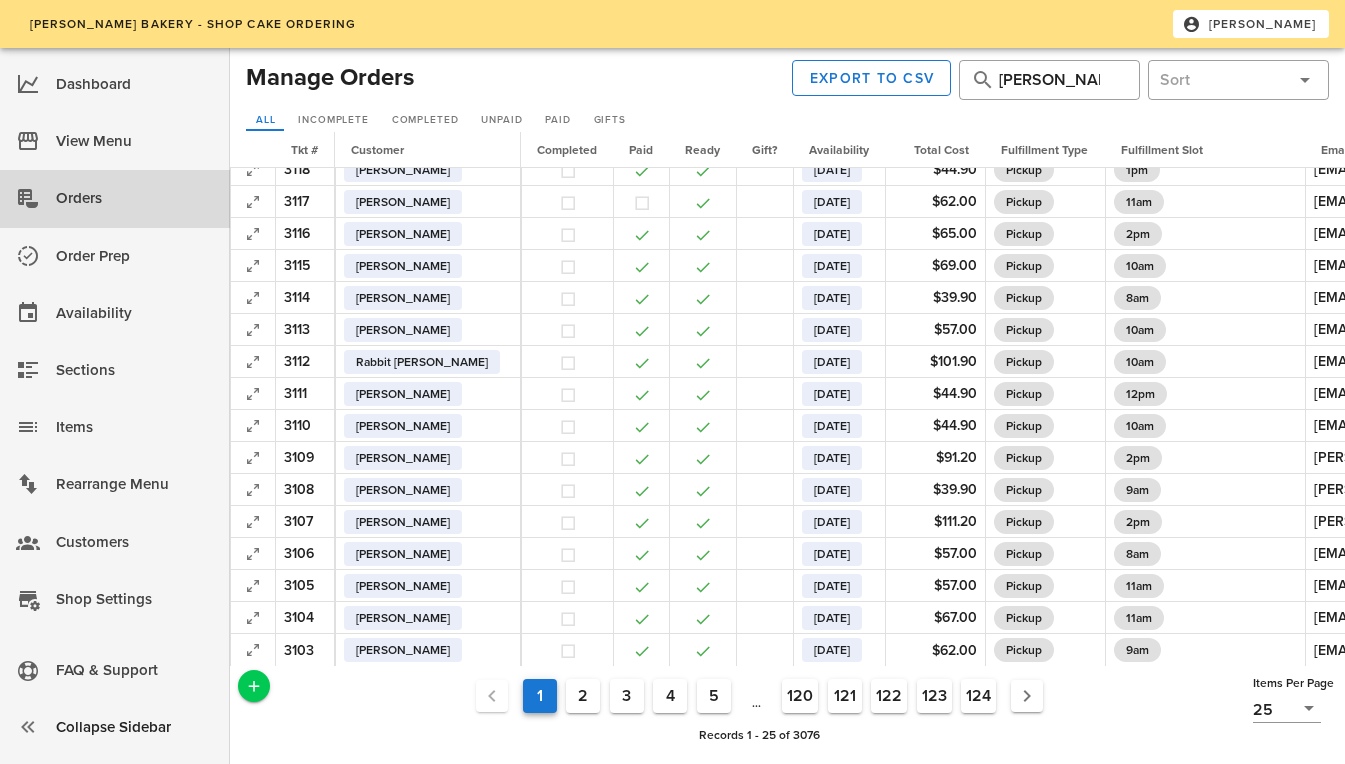 click on "2" at bounding box center [583, 696] 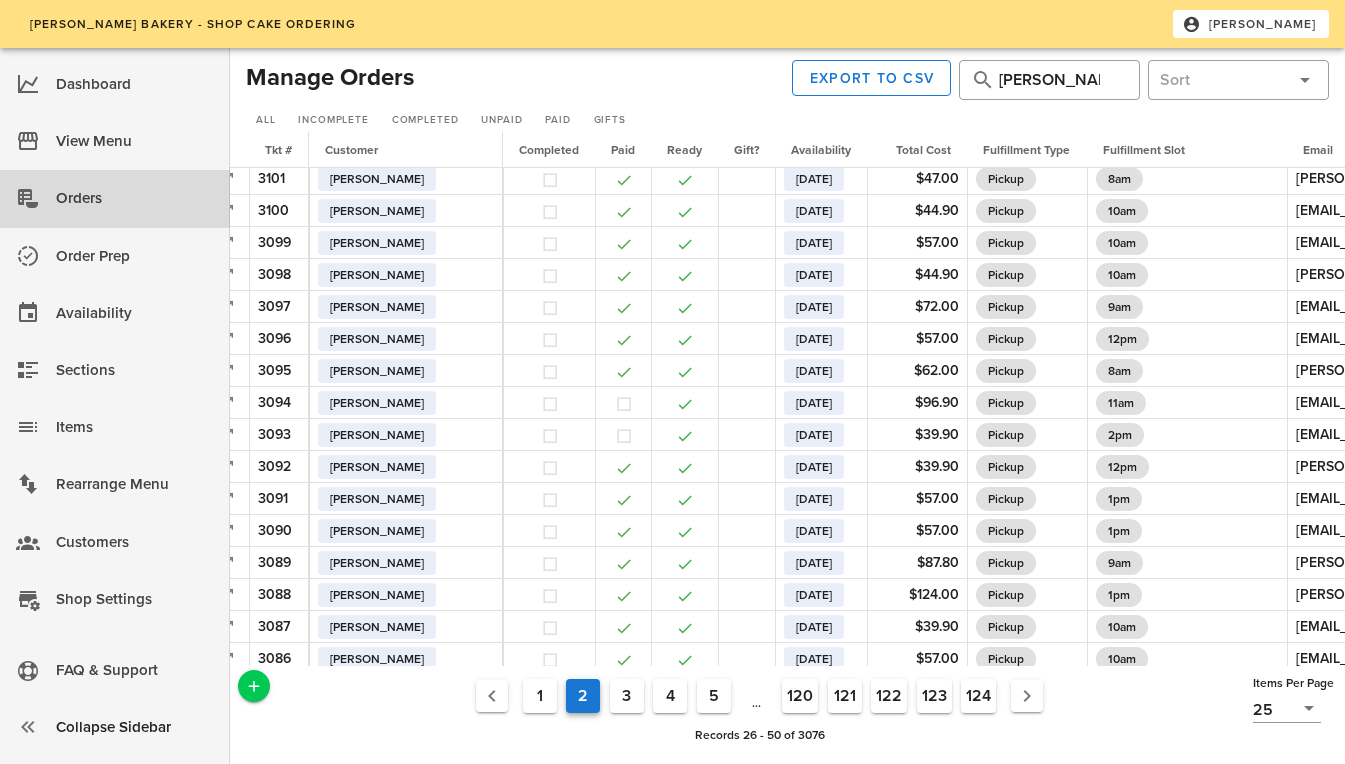 scroll, scrollTop: 0, scrollLeft: 29, axis: horizontal 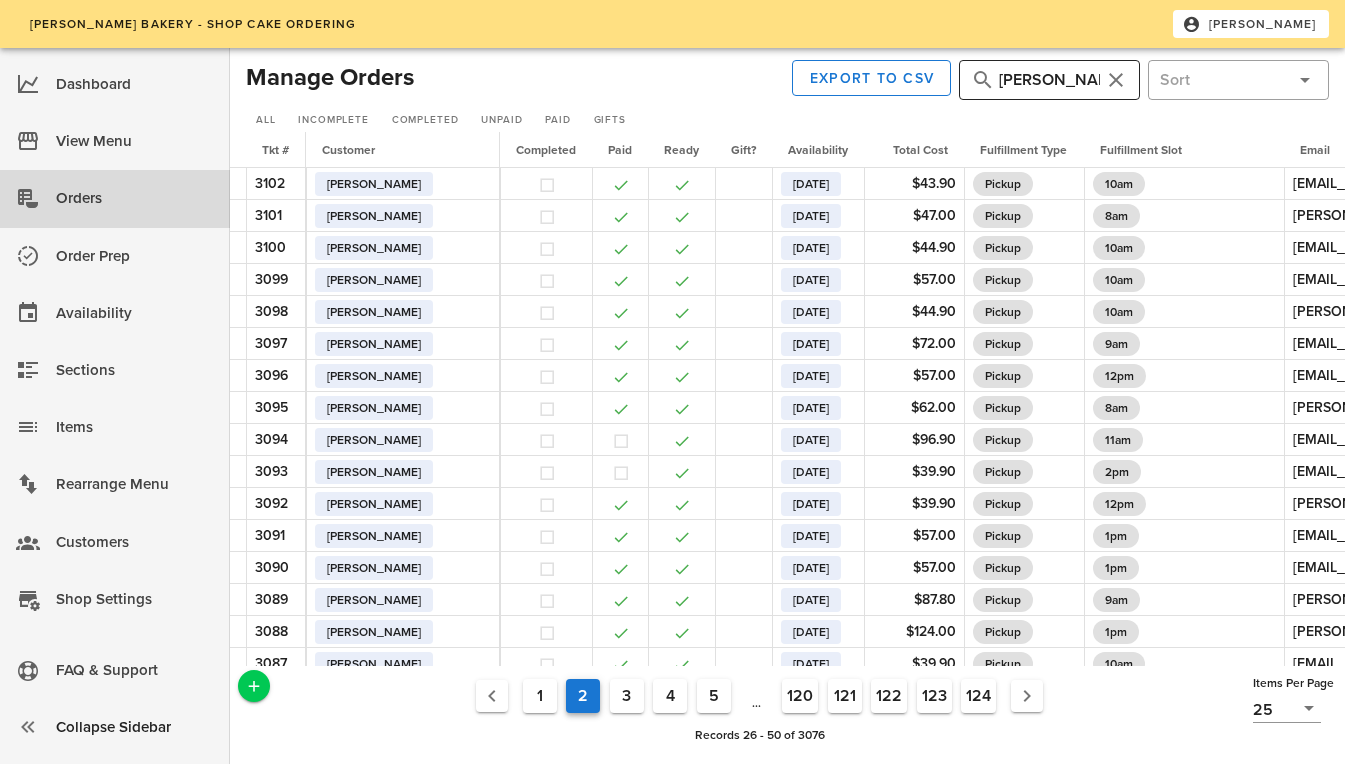 click on "[PERSON_NAME]" at bounding box center [1049, 80] 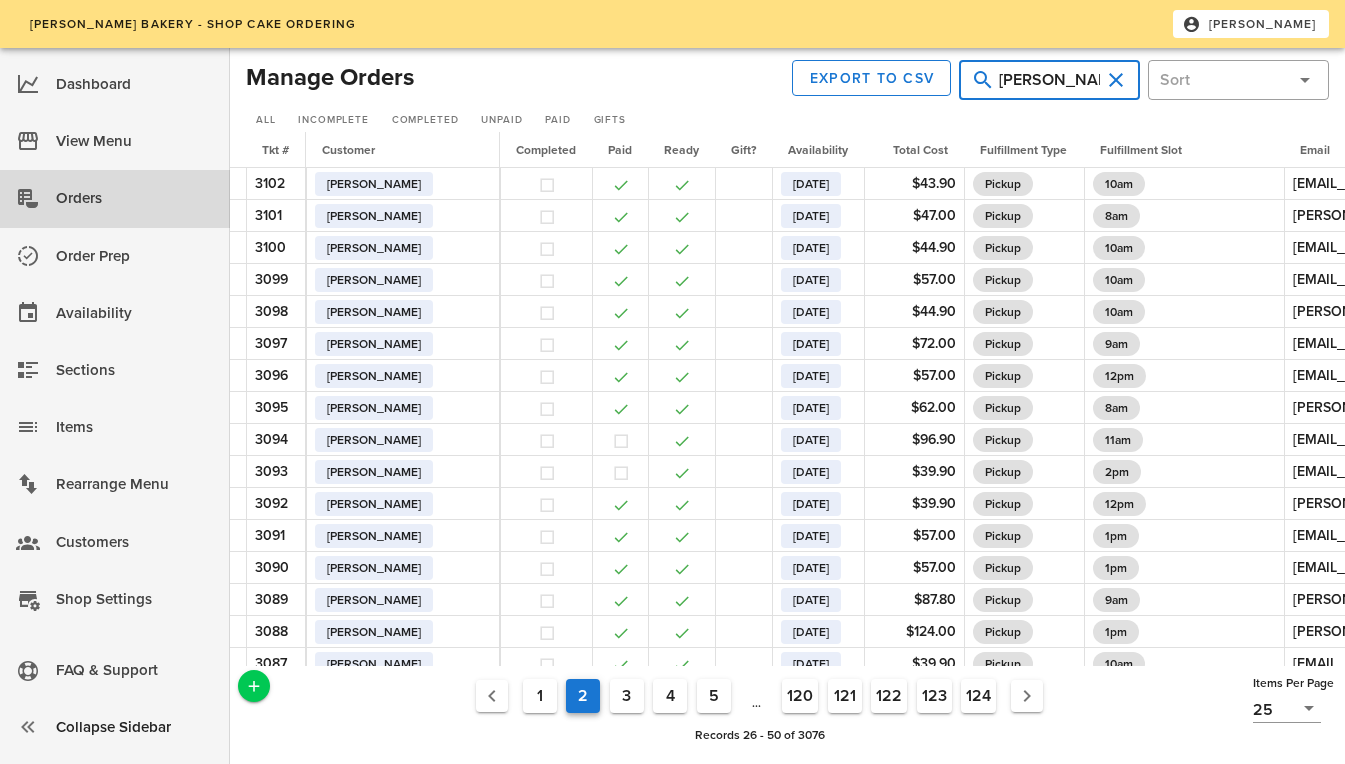 click on "[PERSON_NAME]" at bounding box center (1049, 80) 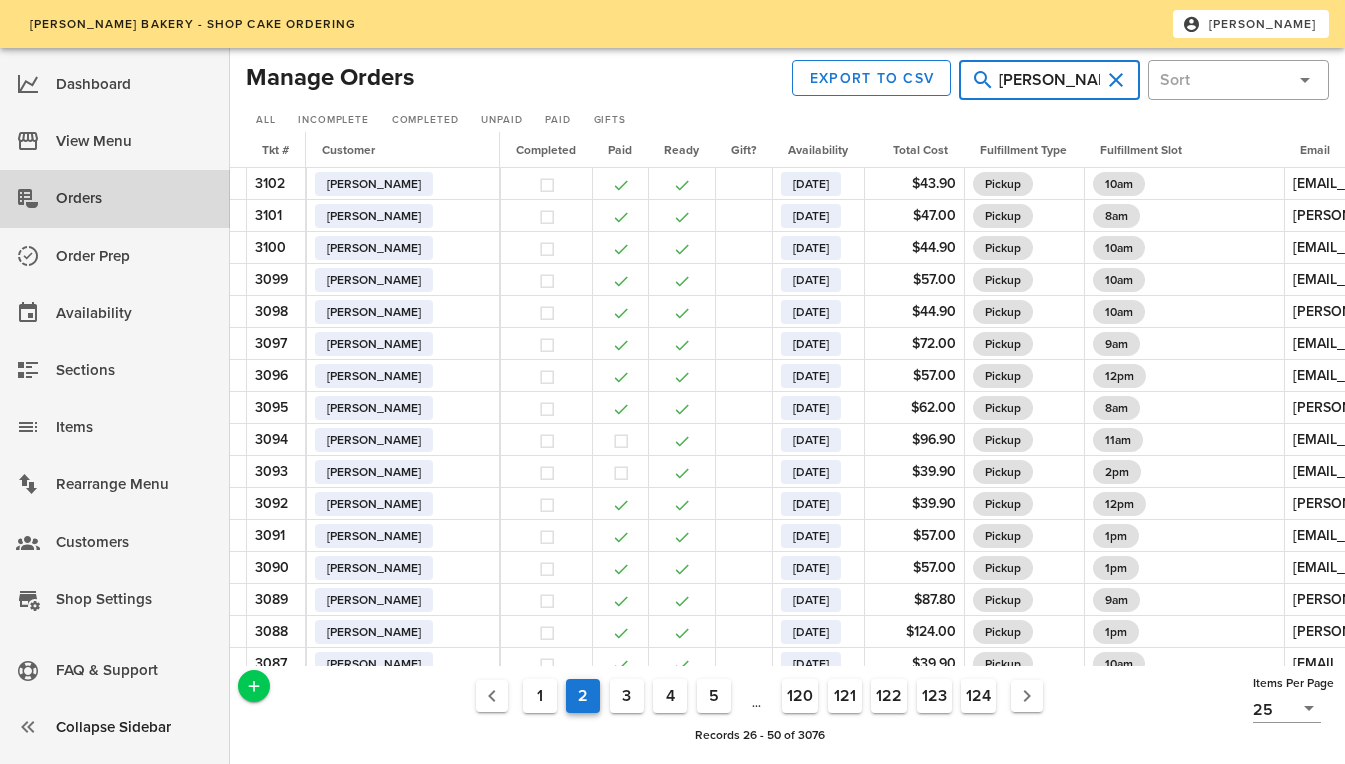 type on "[PERSON_NAME]" 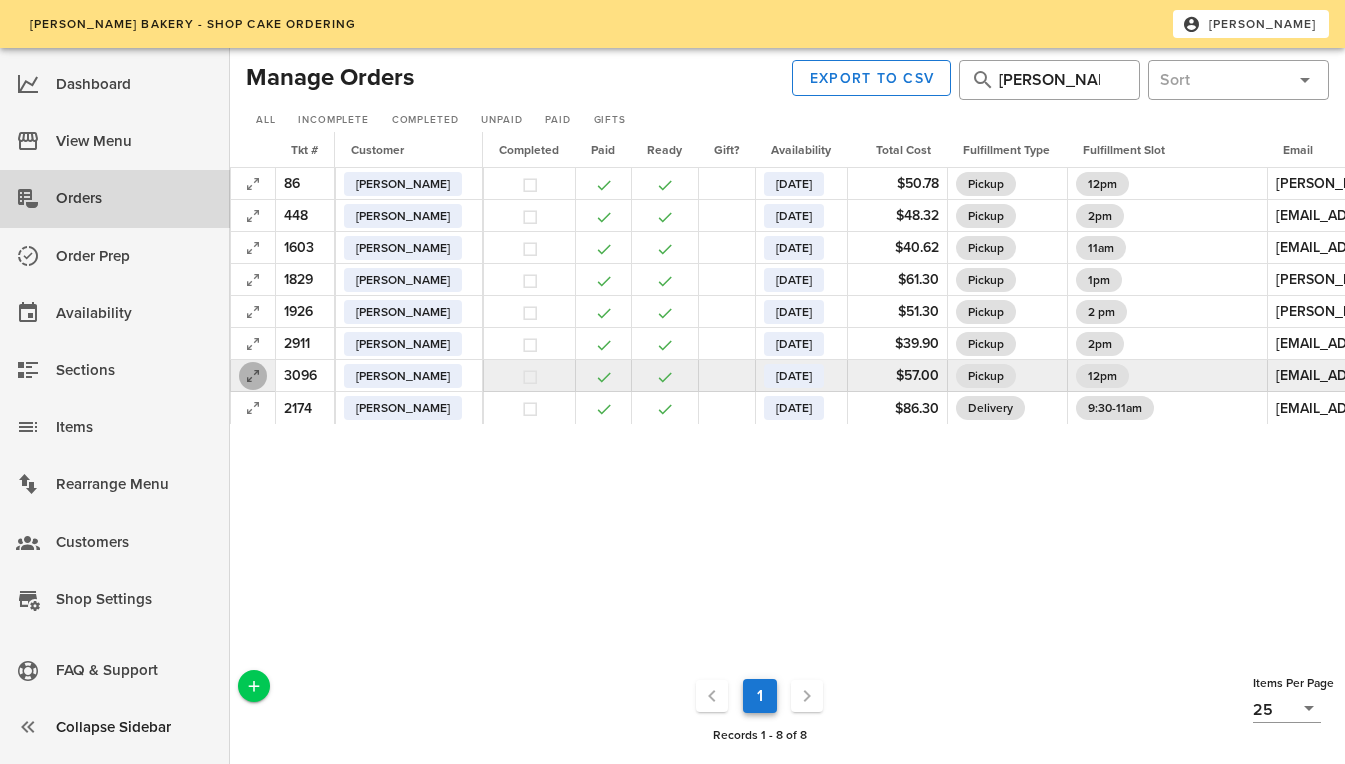 click at bounding box center (253, 376) 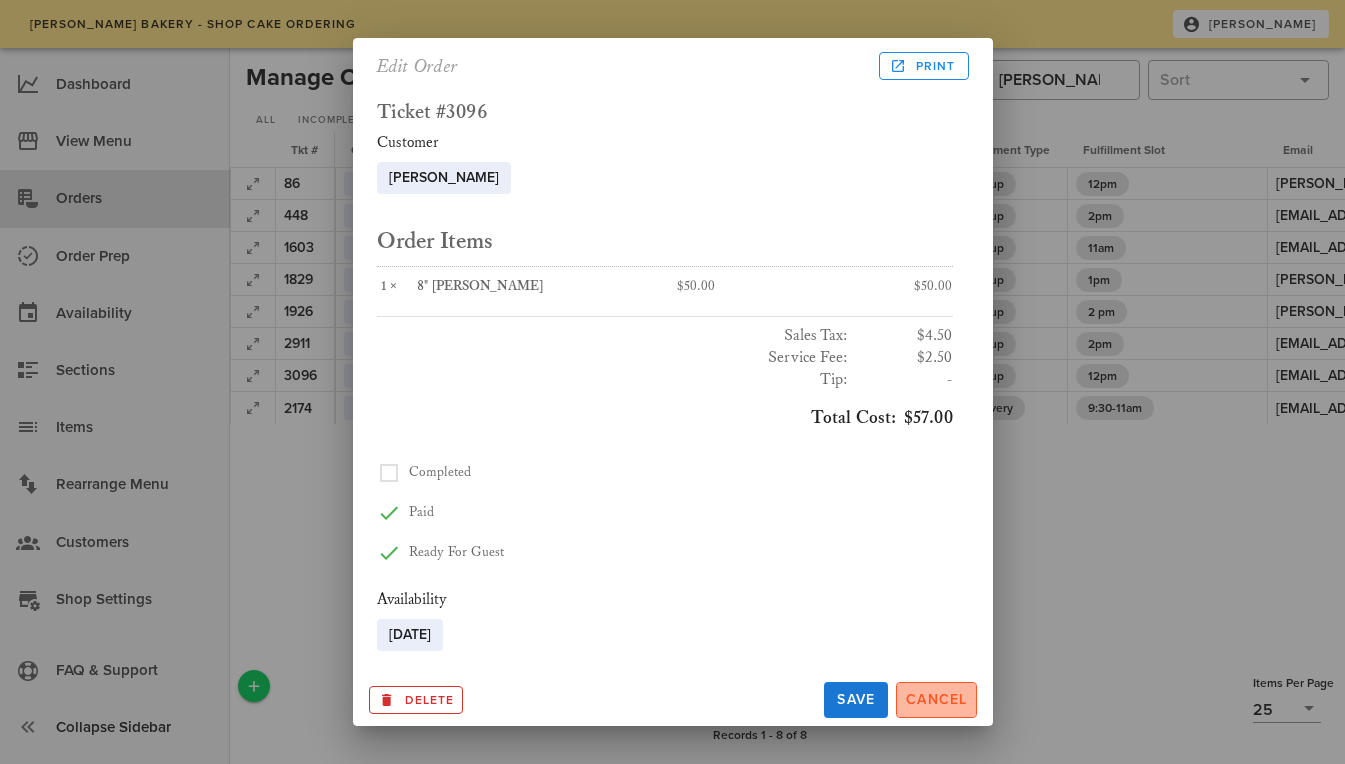 click on "Cancel" at bounding box center (936, 699) 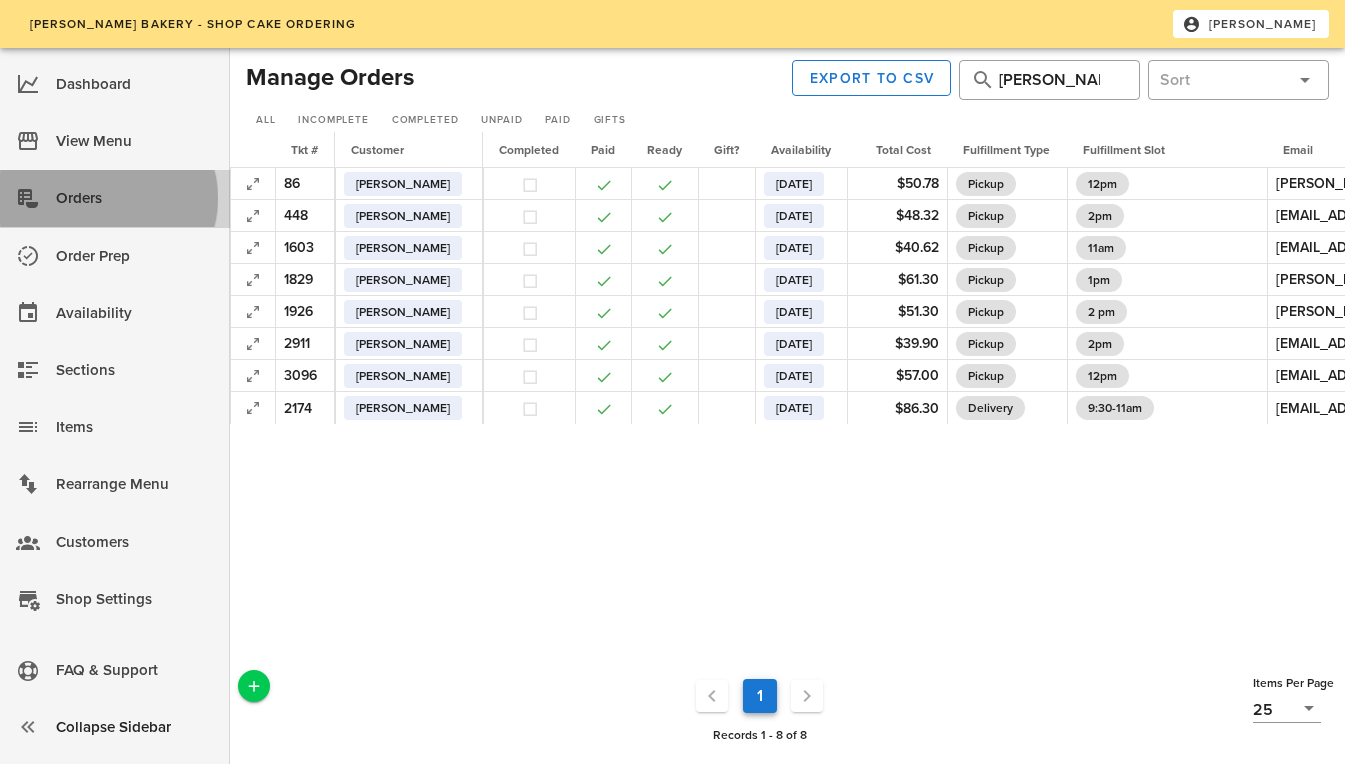 click on "Orders" at bounding box center [135, 198] 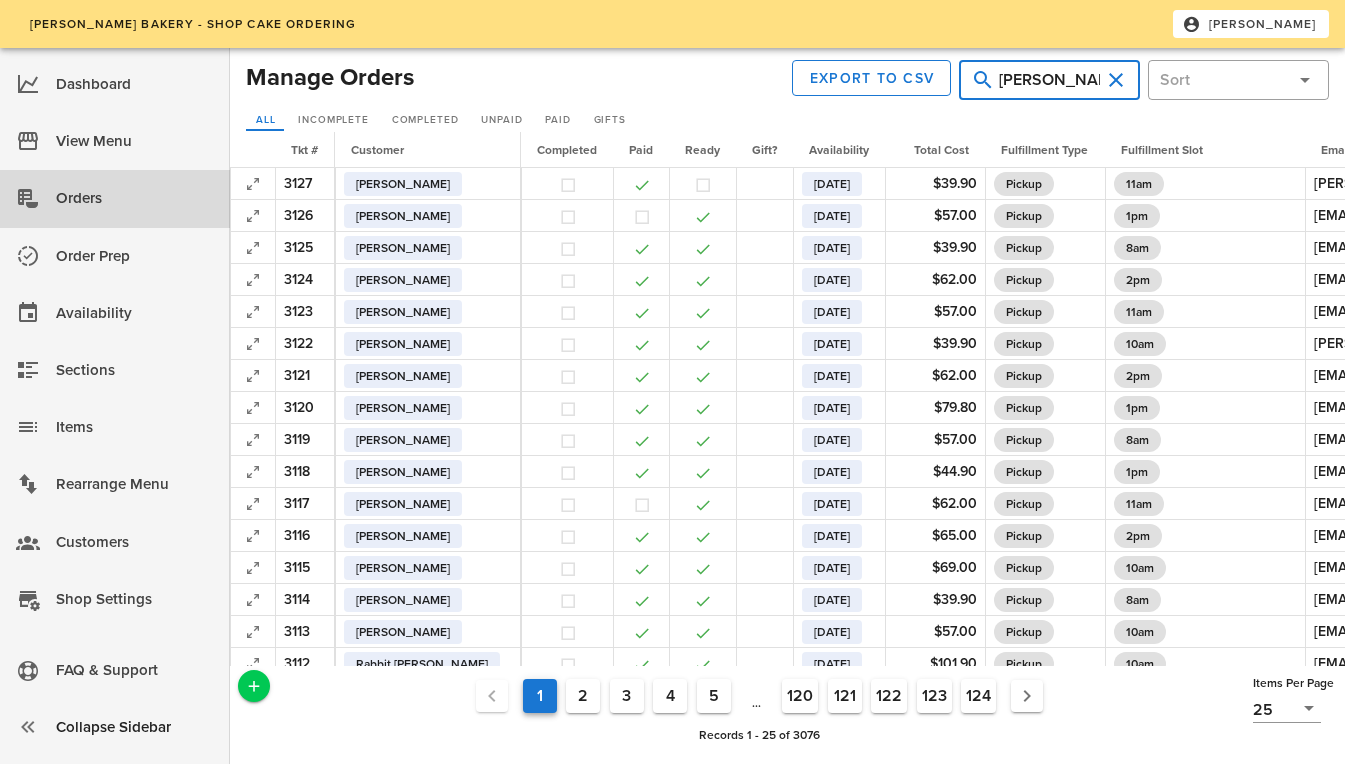 click on "[PERSON_NAME]" at bounding box center (1049, 80) 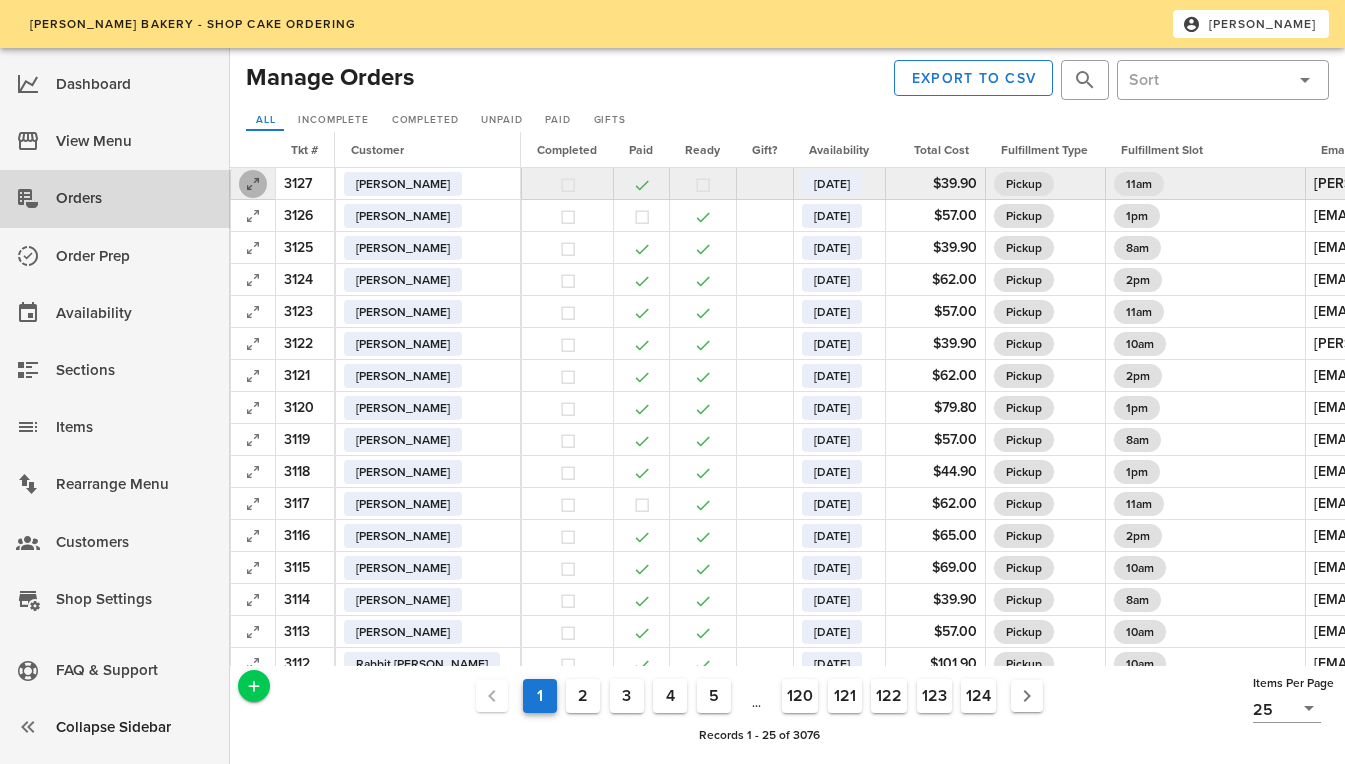 click at bounding box center (253, 184) 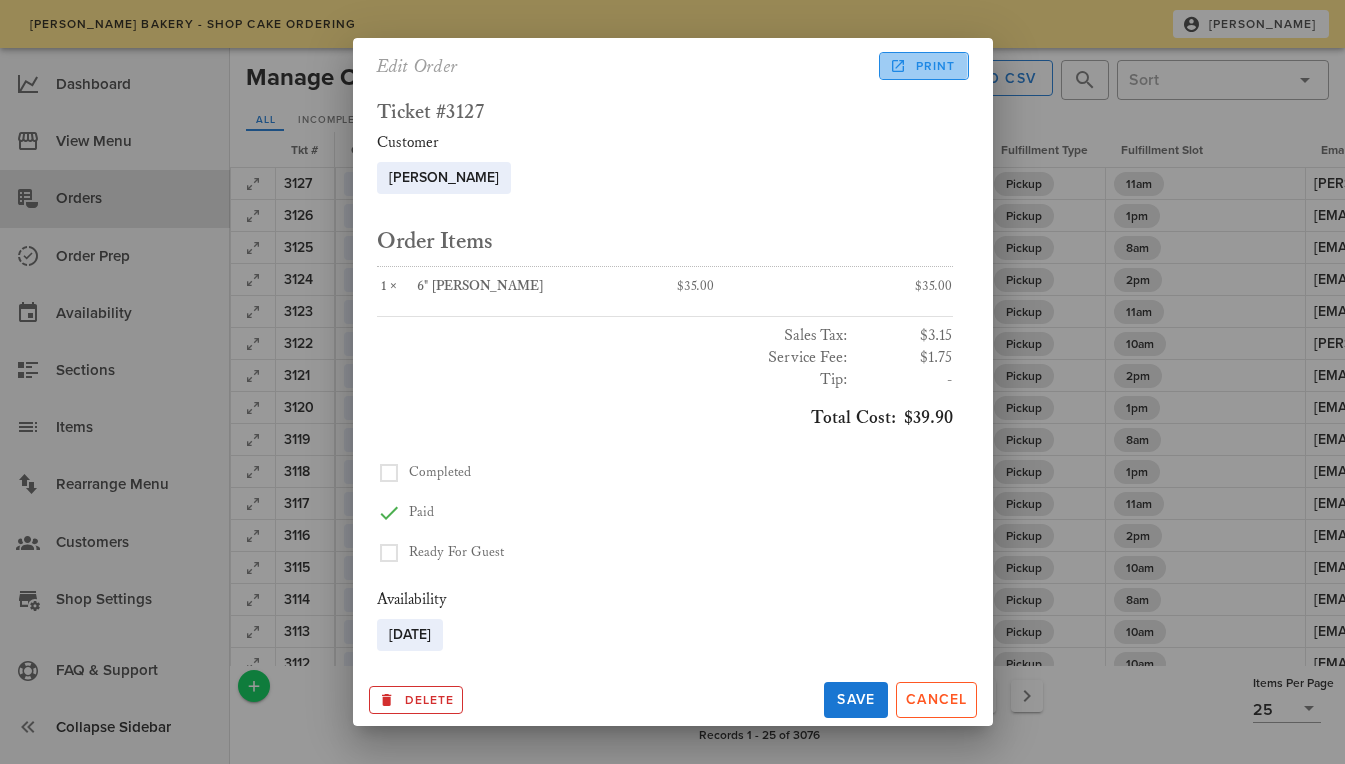click on "Print" at bounding box center (924, 66) 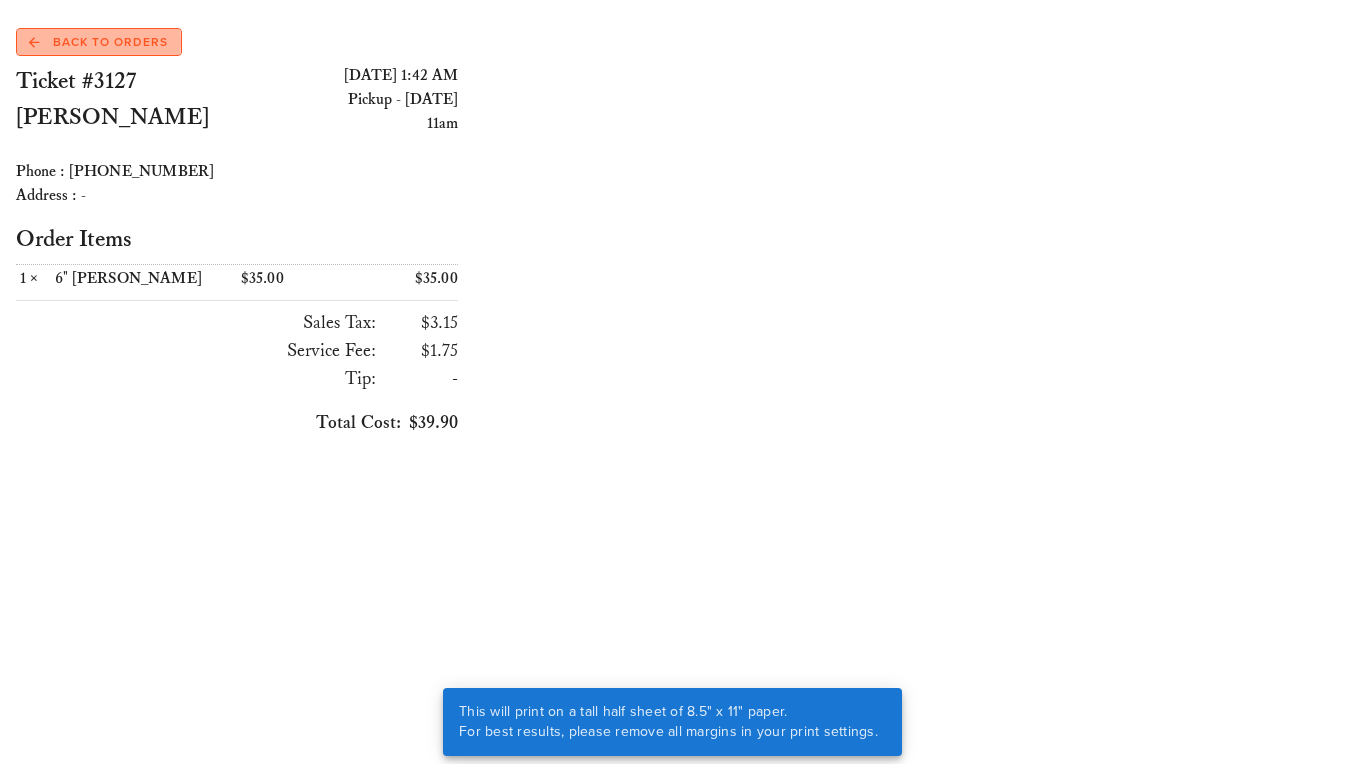 click on "Back to Orders" at bounding box center [98, 42] 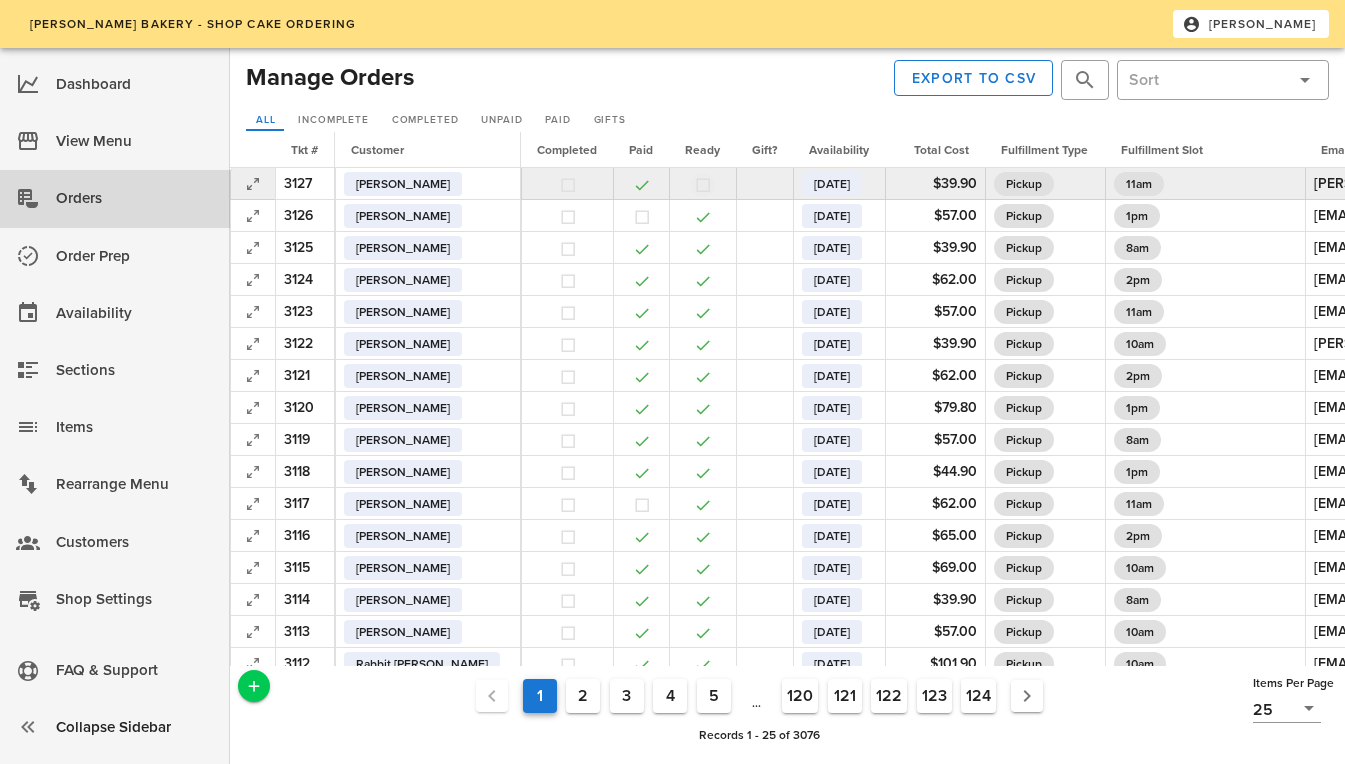click at bounding box center [703, 185] 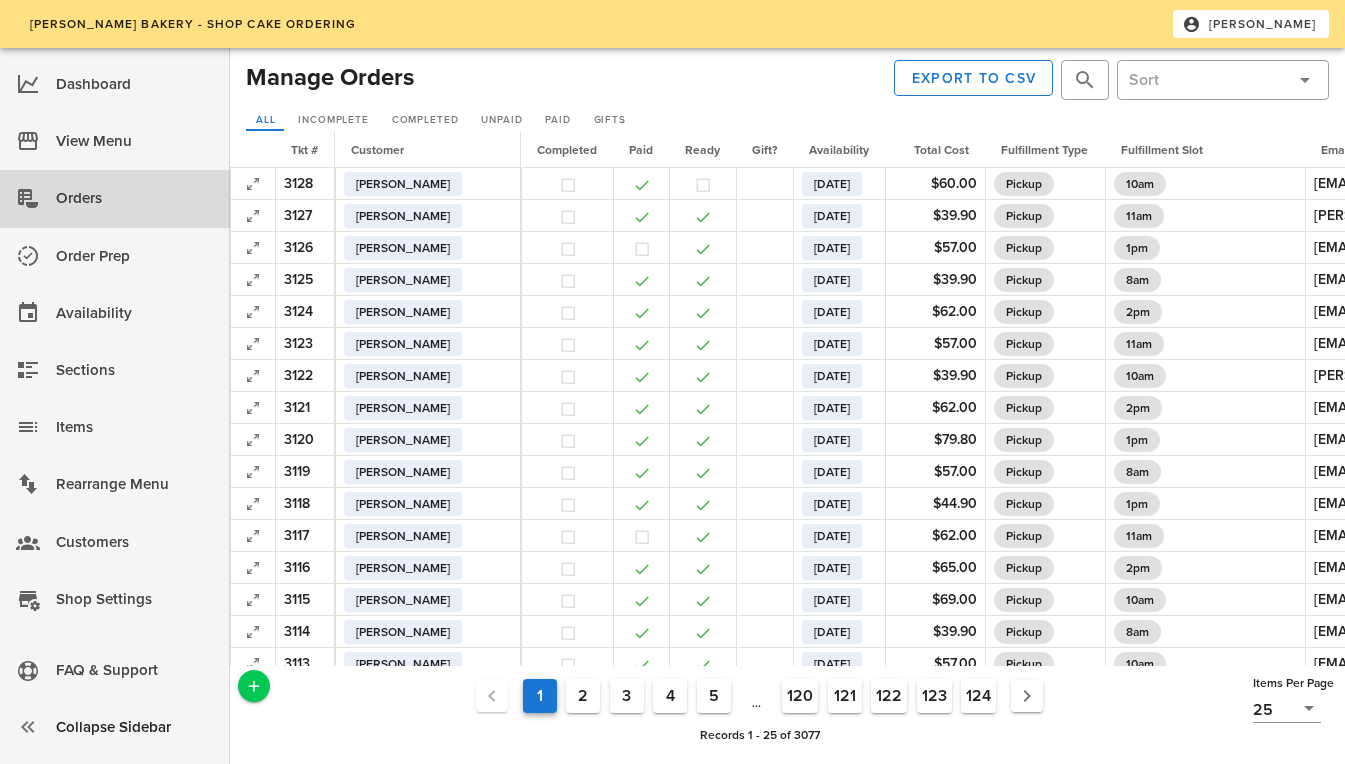 scroll, scrollTop: 0, scrollLeft: 0, axis: both 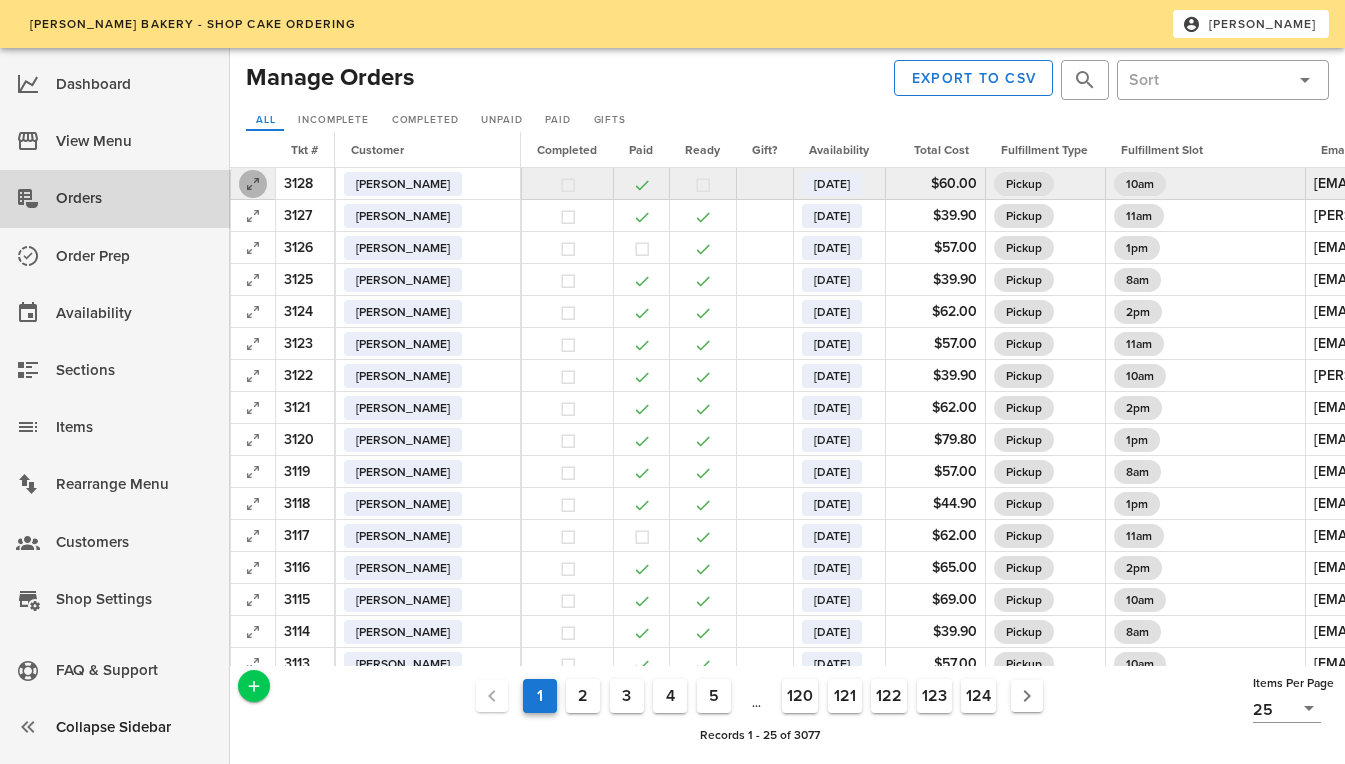 click at bounding box center [253, 184] 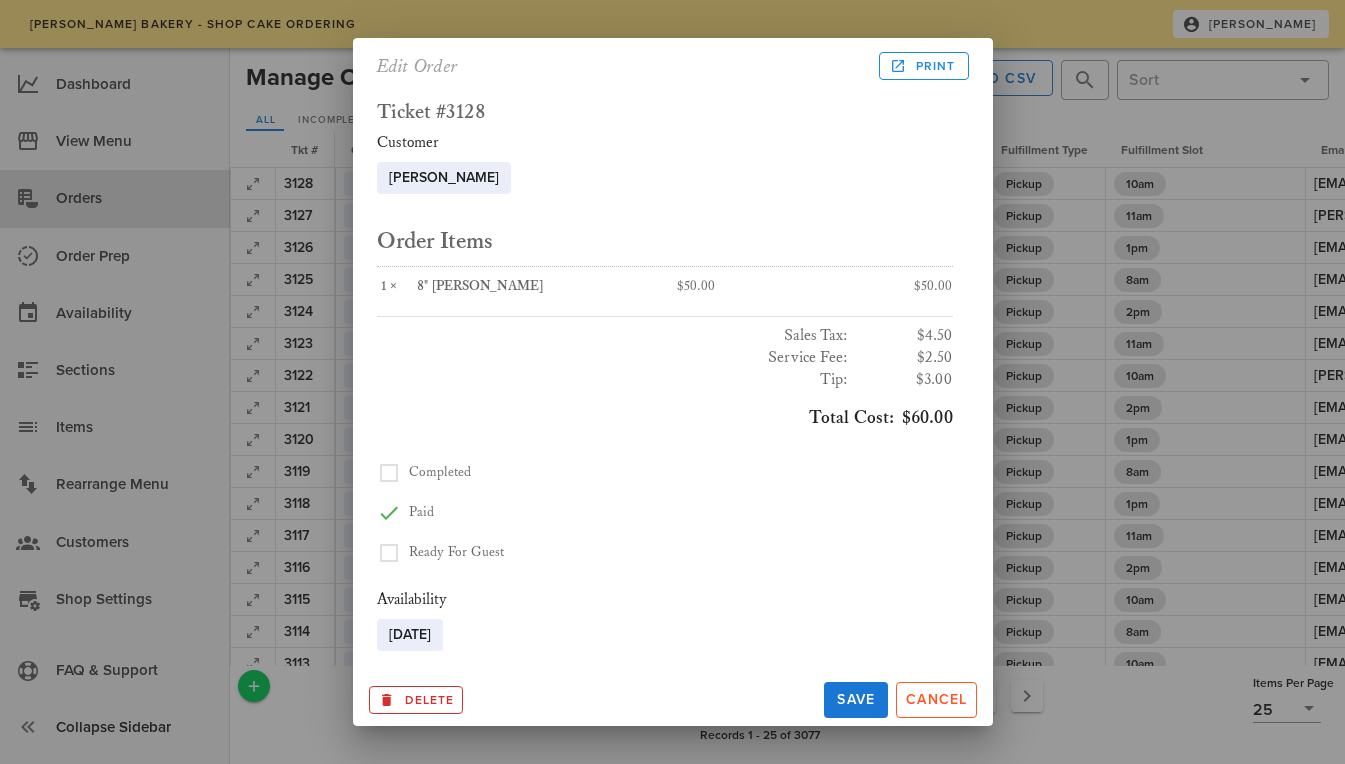 scroll, scrollTop: 362, scrollLeft: 0, axis: vertical 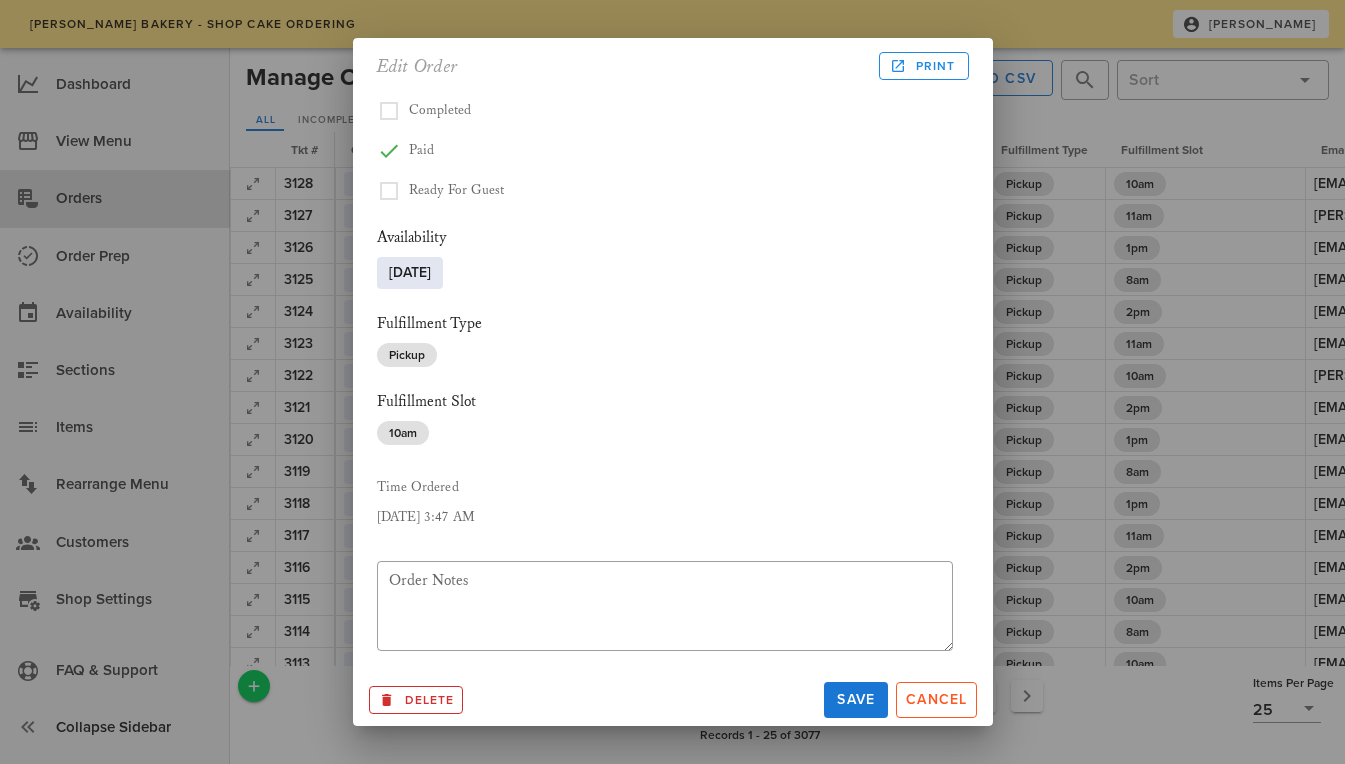 click on "July 11th" at bounding box center [410, 273] 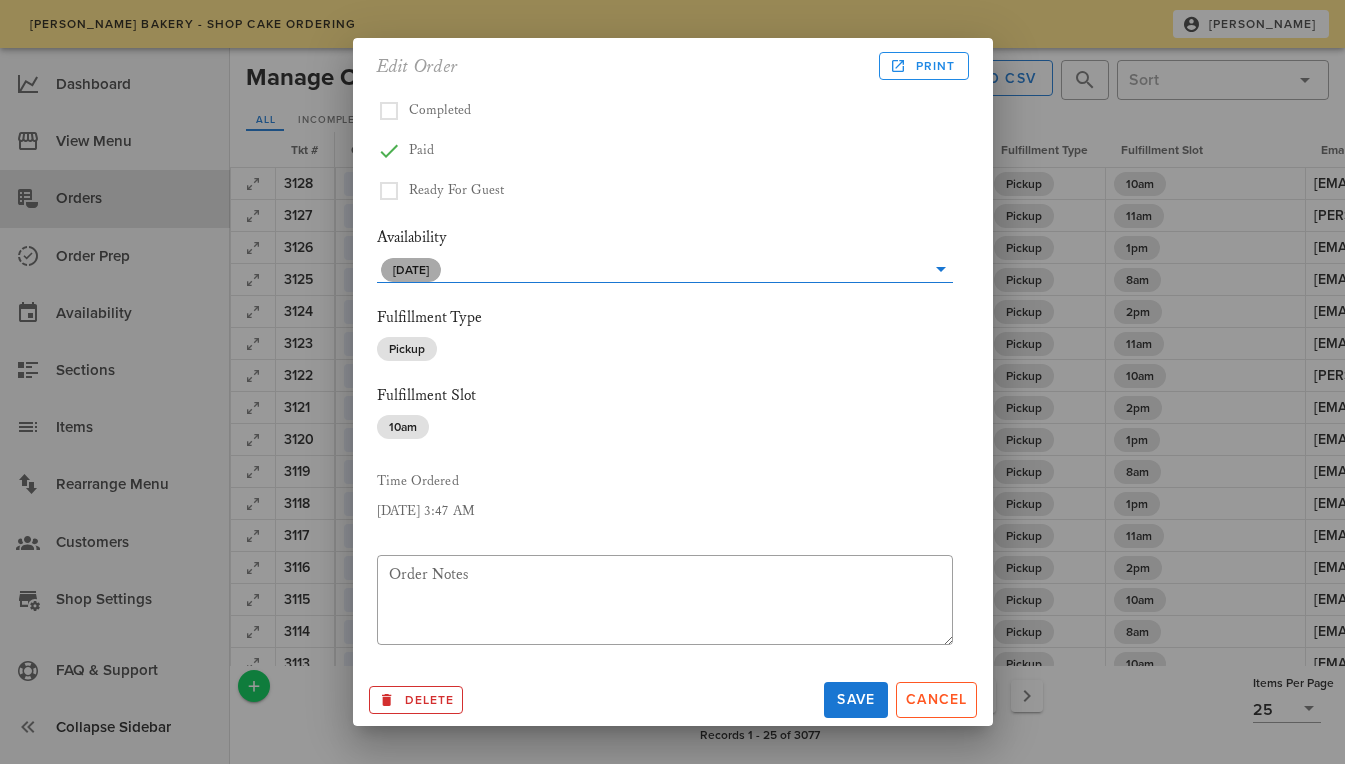 click on "July 11th" at bounding box center [411, 270] 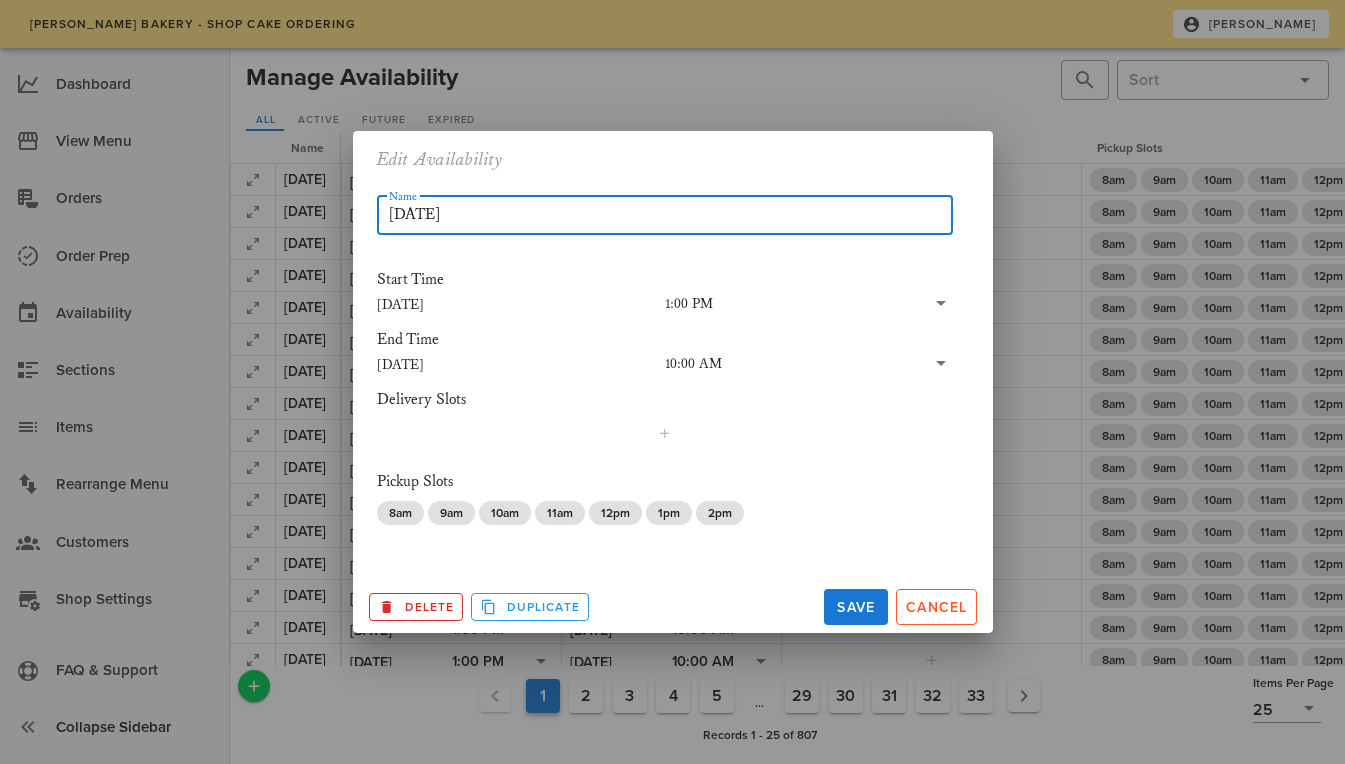 click on "July 11th" at bounding box center (665, 215) 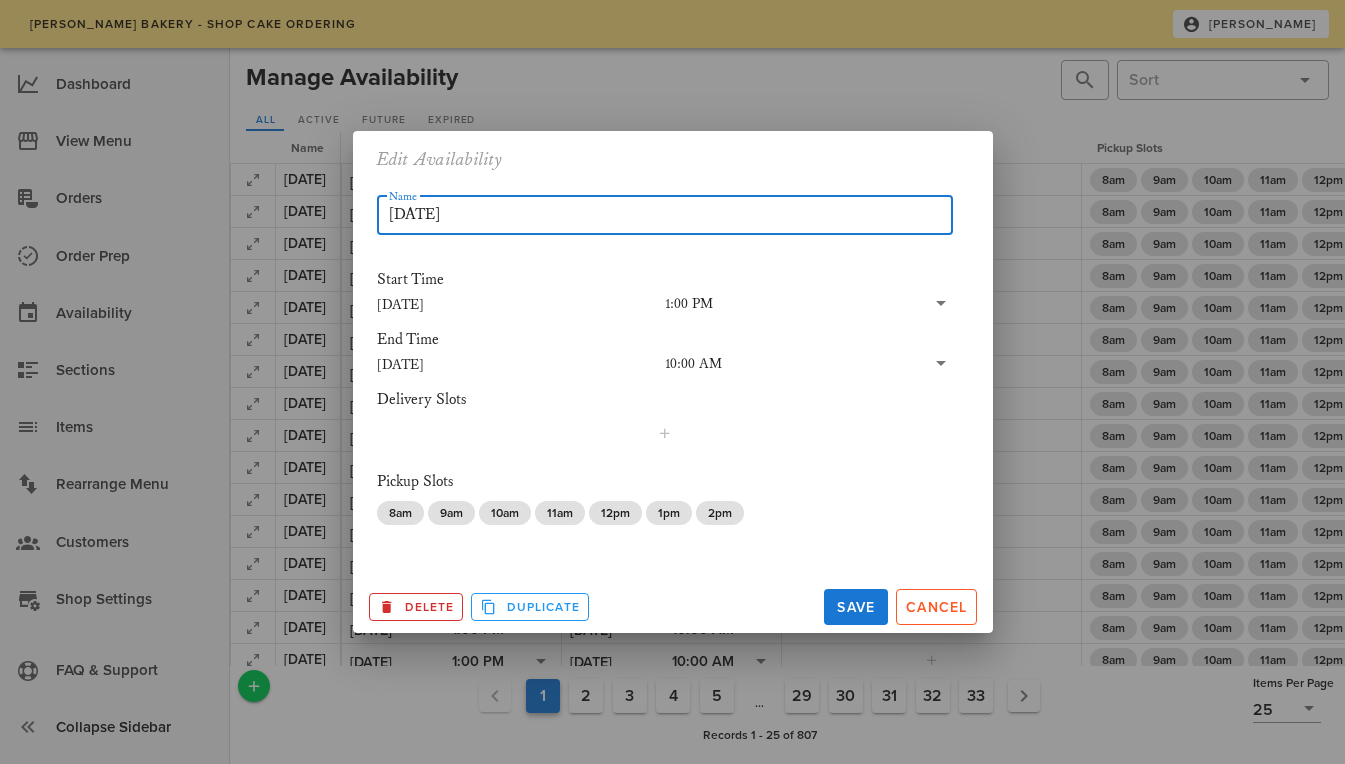 click on "July 11th" at bounding box center (665, 215) 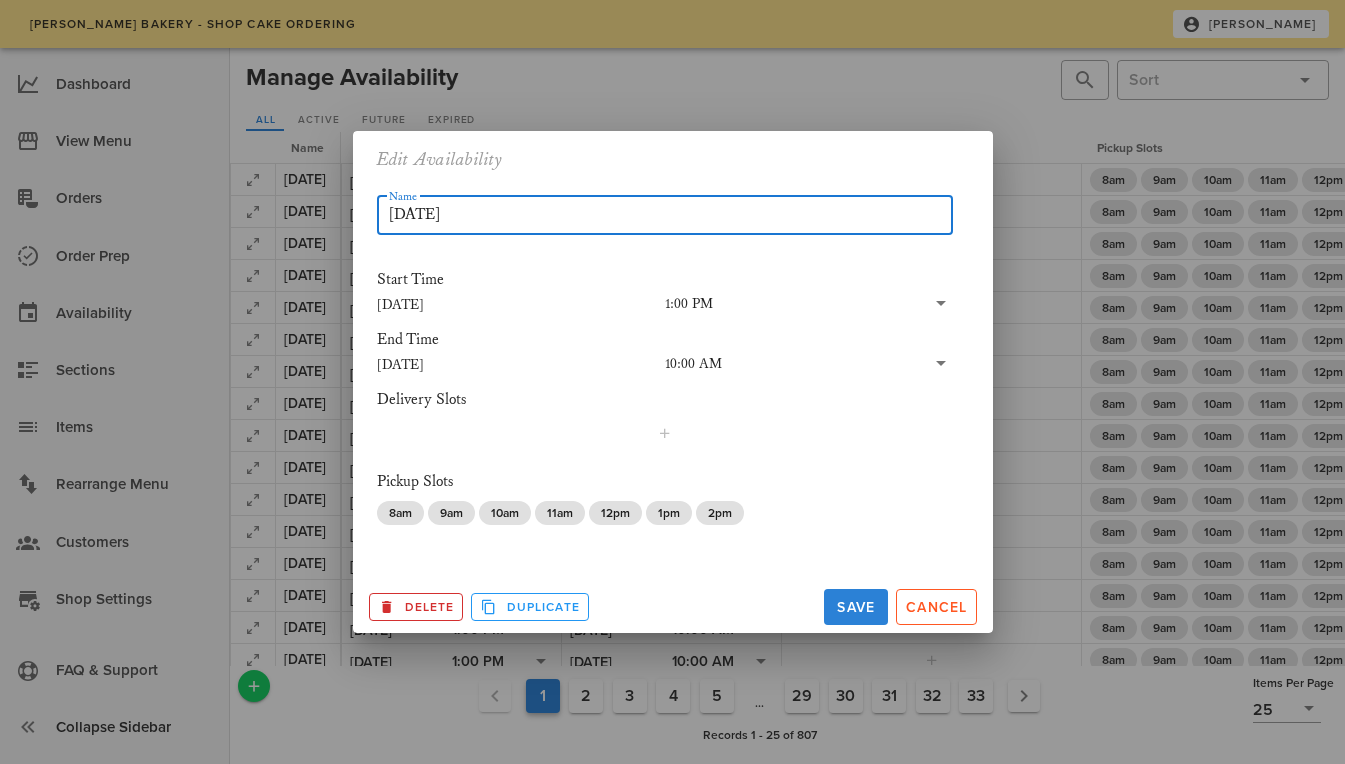 type on "[DATE]" 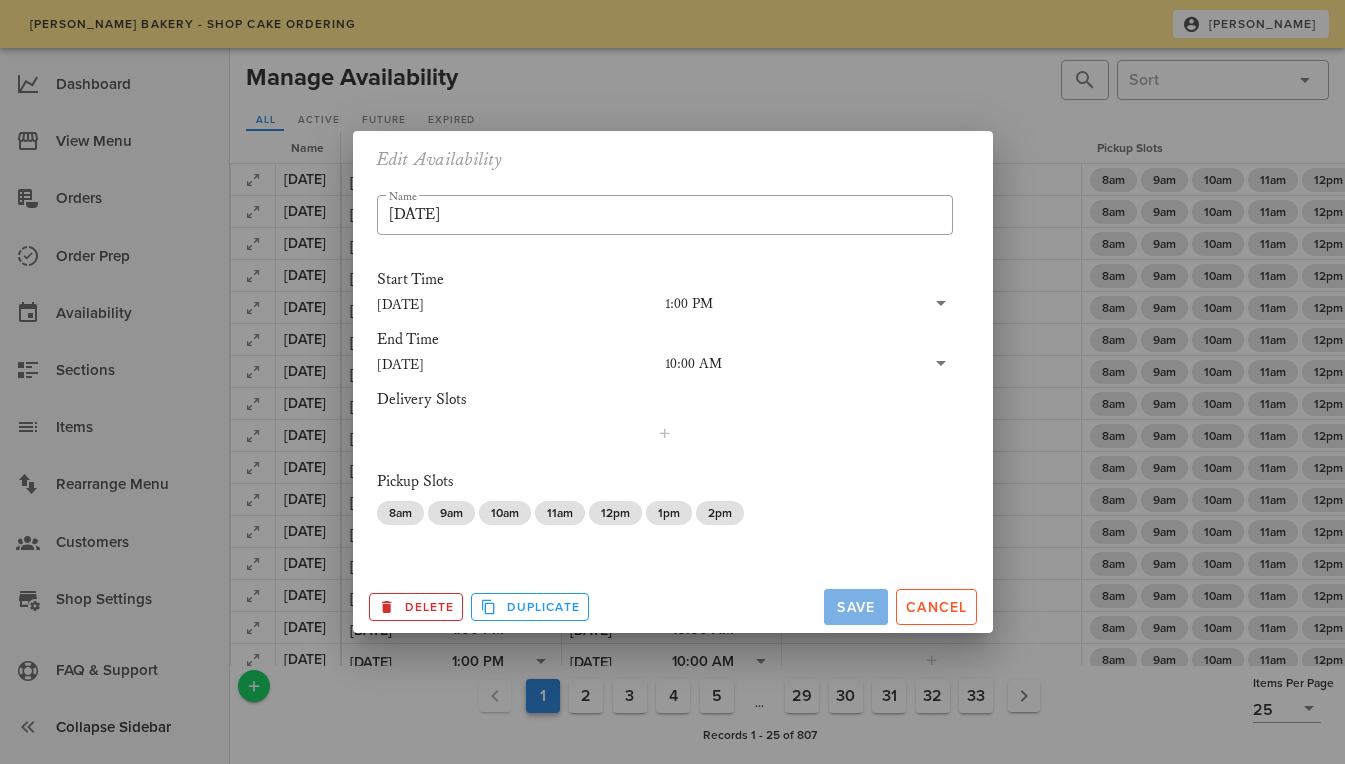 click on "Save" at bounding box center (856, 607) 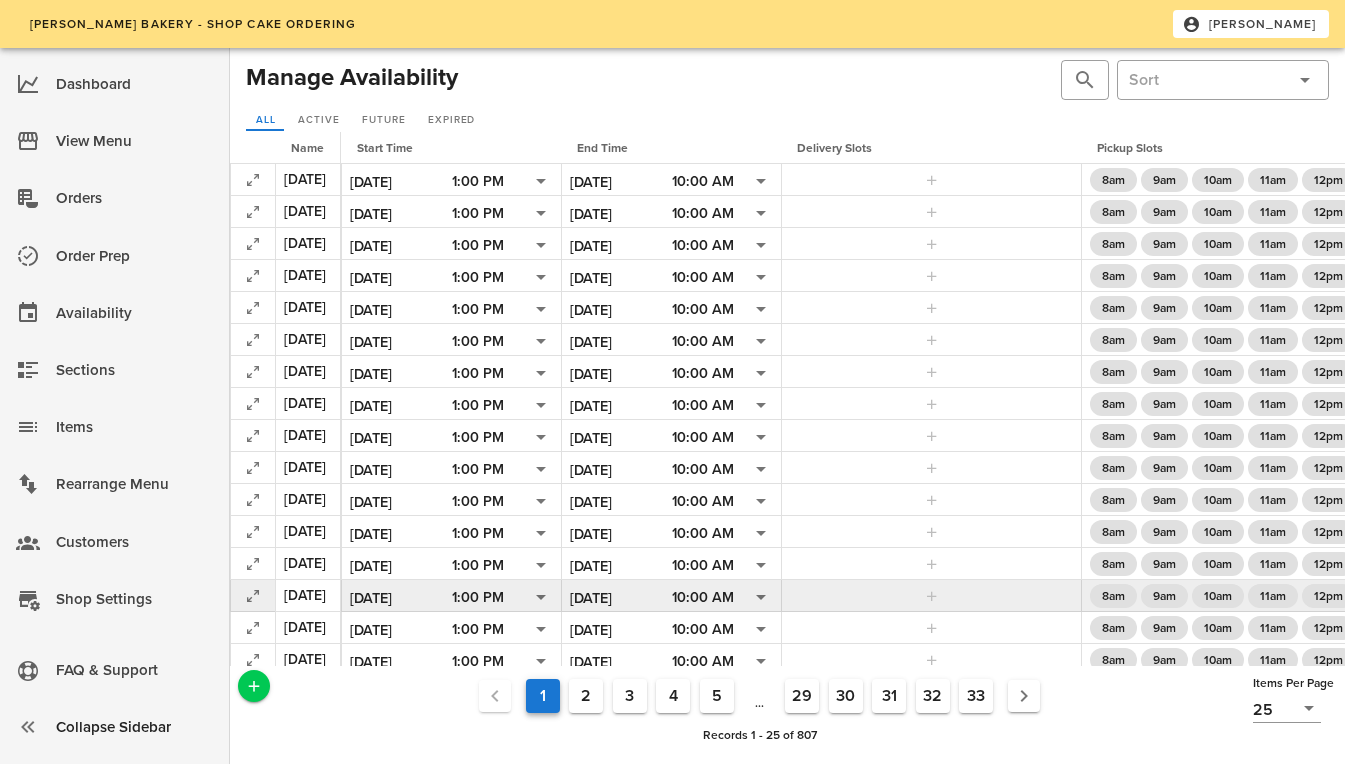 click on "[DATE]" at bounding box center (308, 595) 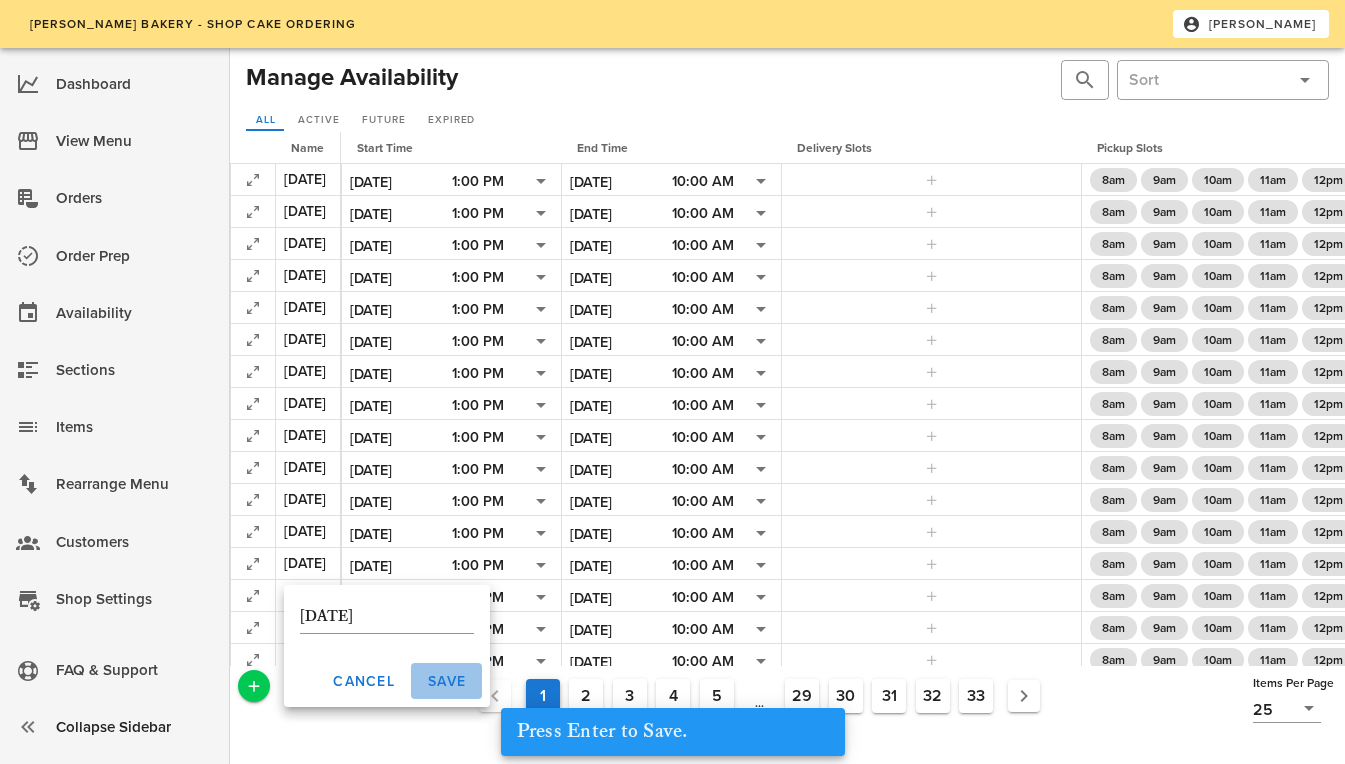 click on "Save" at bounding box center [446, 681] 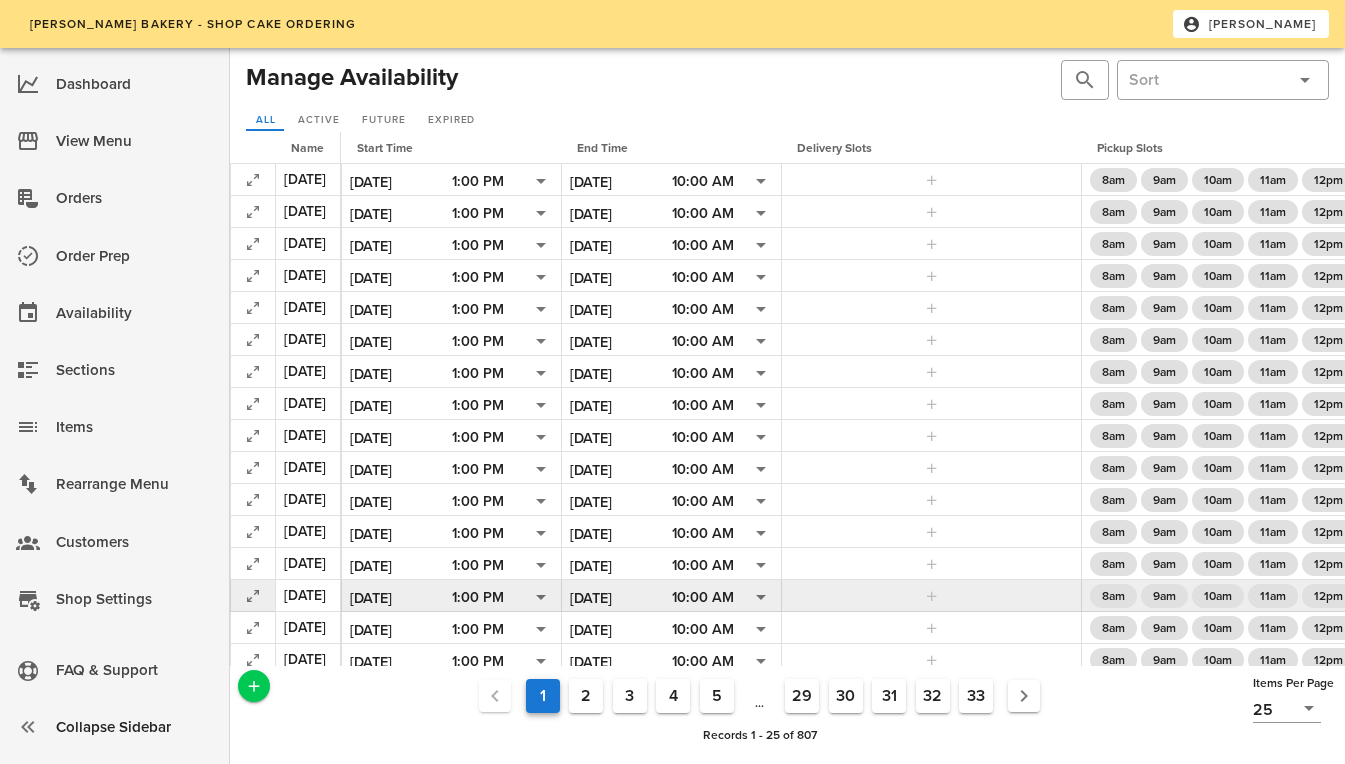 click on "[DATE]" at bounding box center (308, 595) 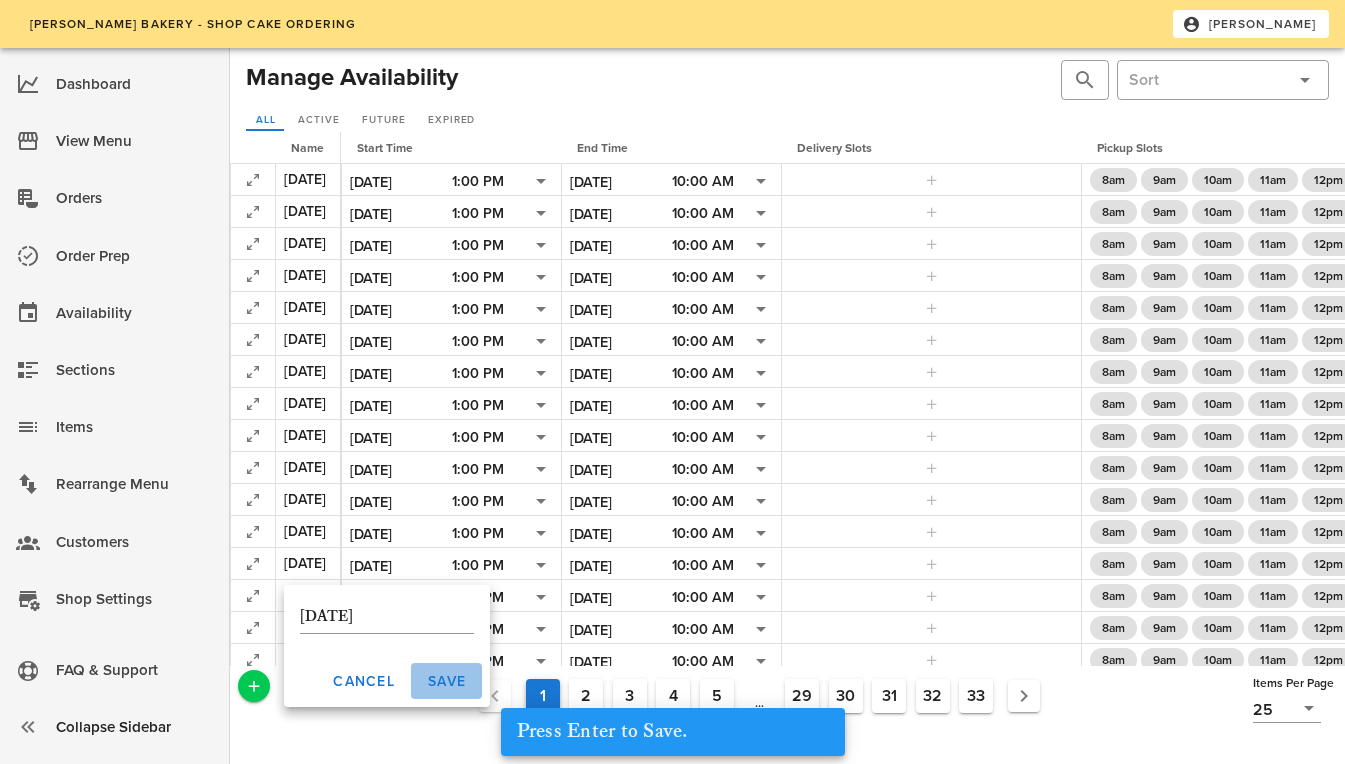 click on "Save" at bounding box center (446, 681) 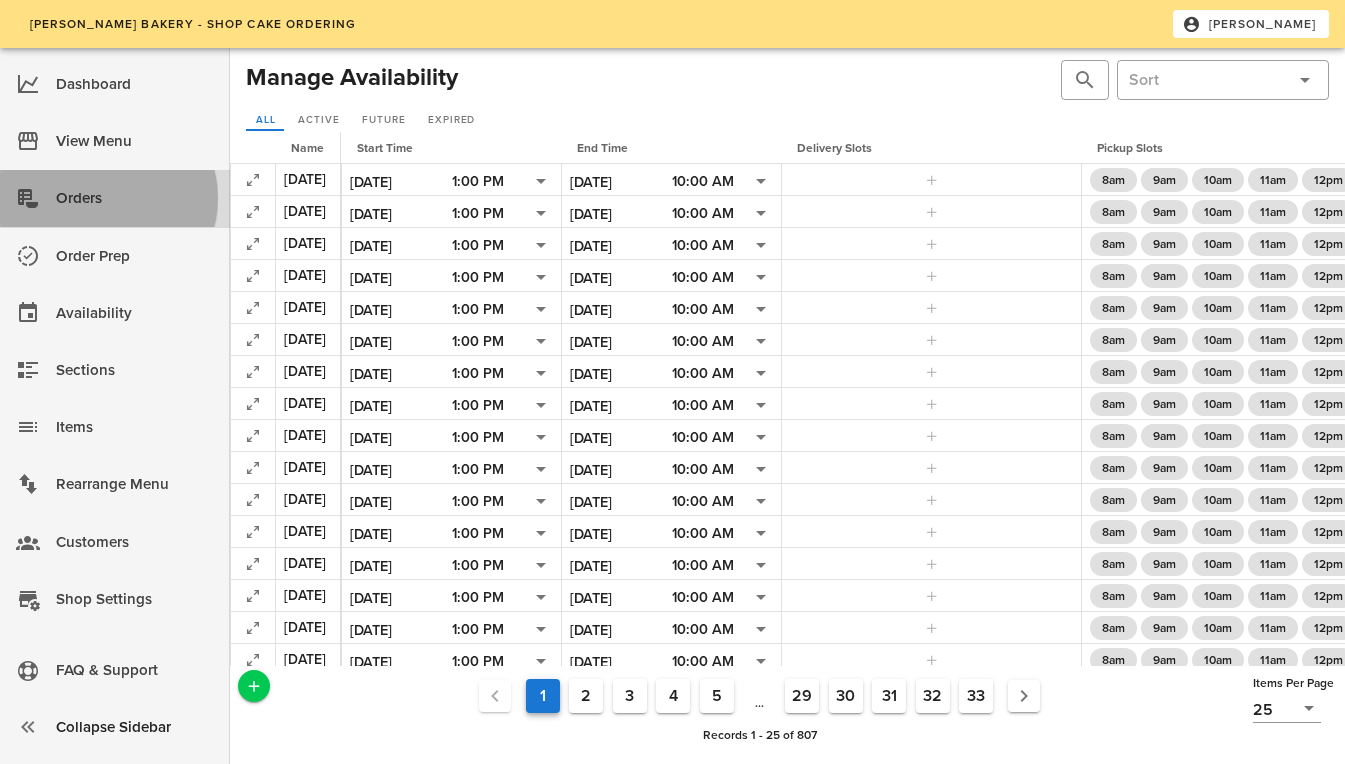 click on "Orders" at bounding box center [135, 198] 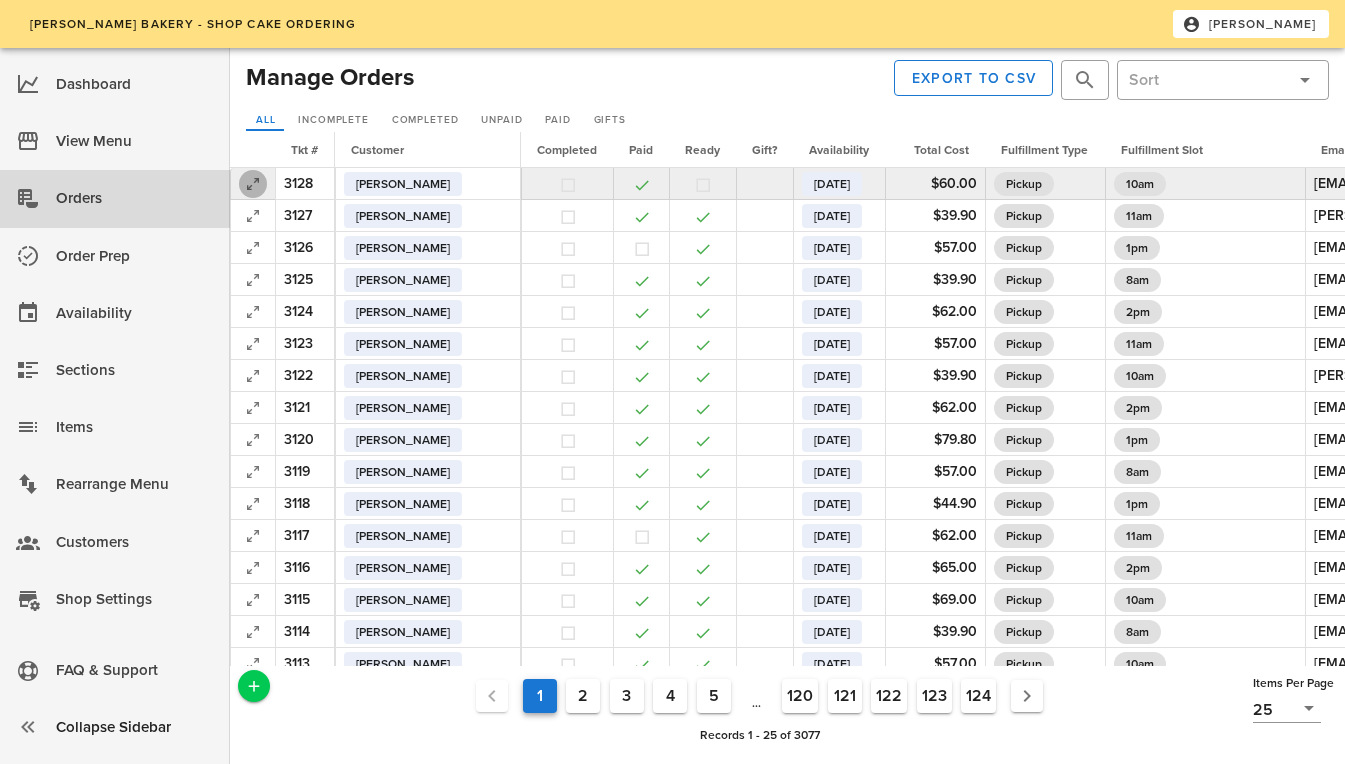 click at bounding box center [253, 184] 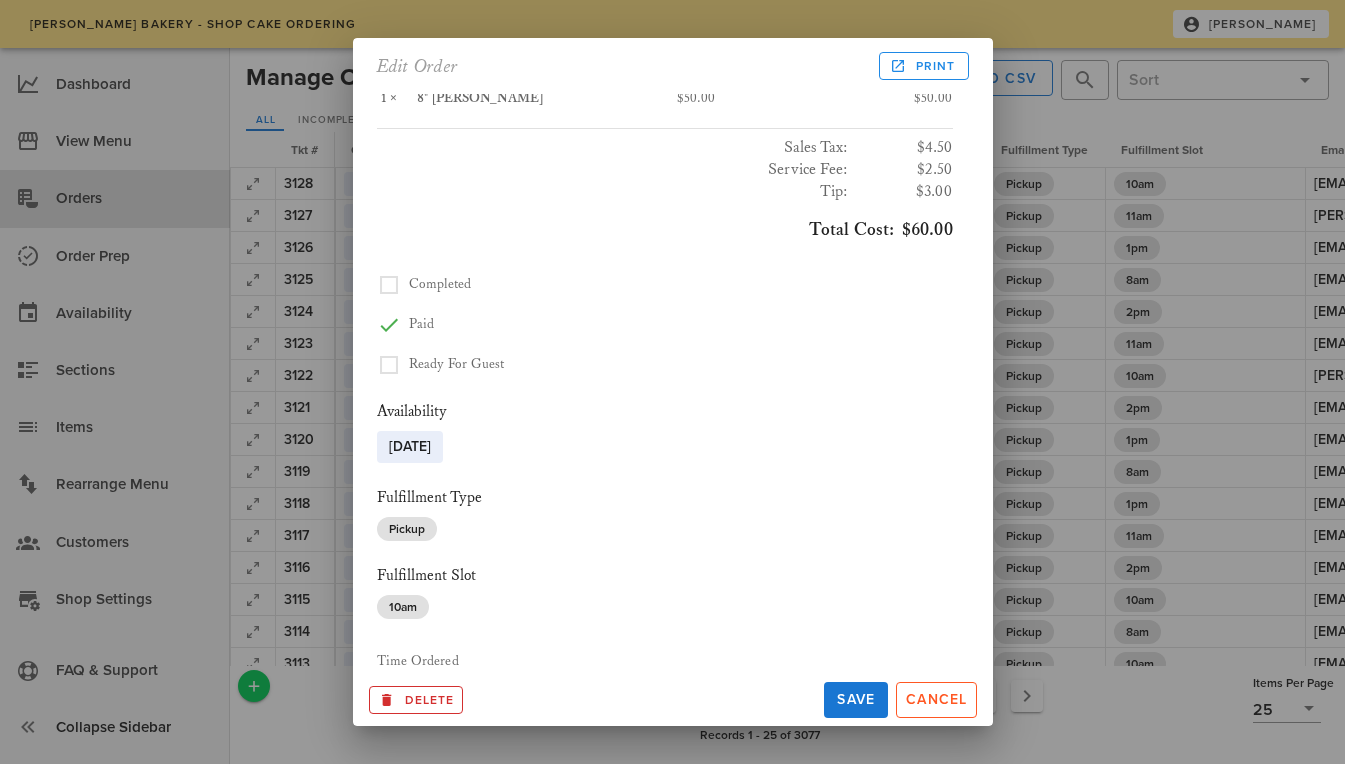 scroll, scrollTop: 0, scrollLeft: 0, axis: both 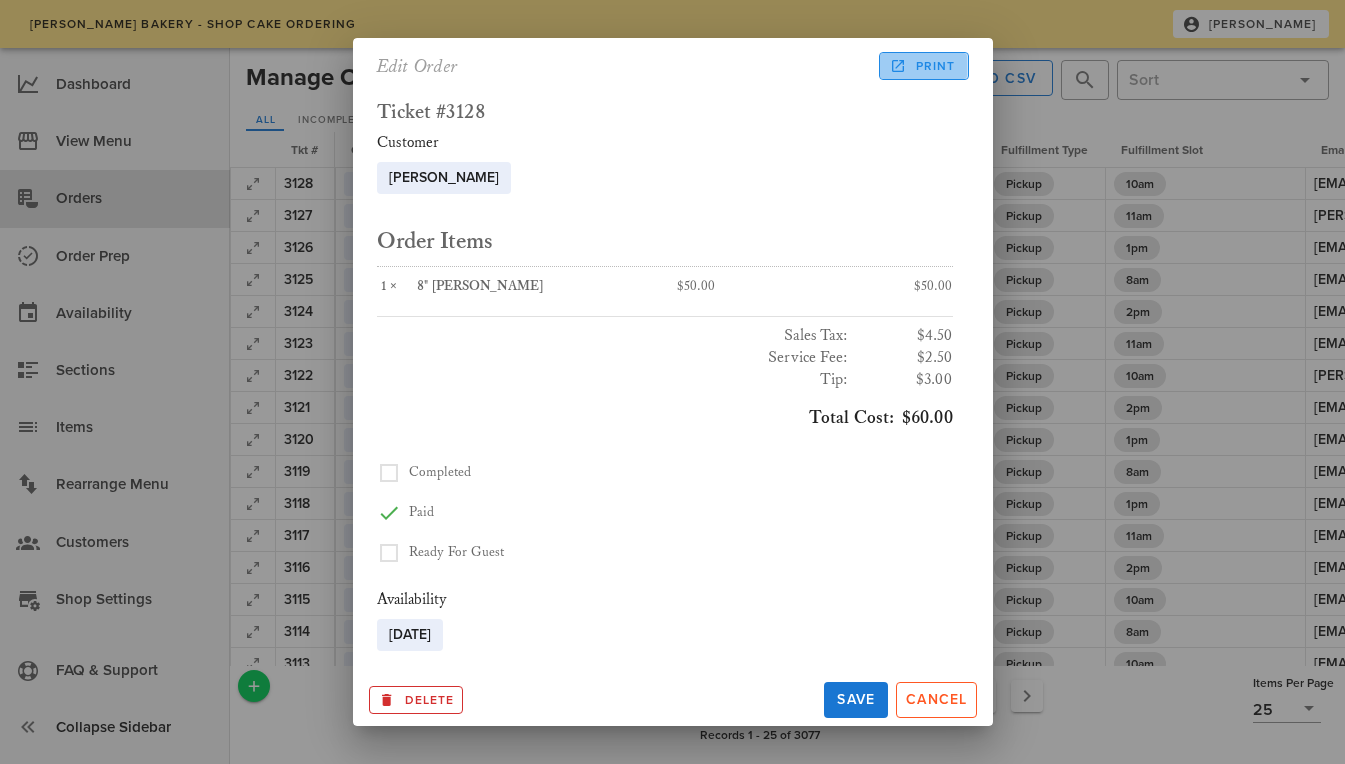 click at bounding box center [898, 66] 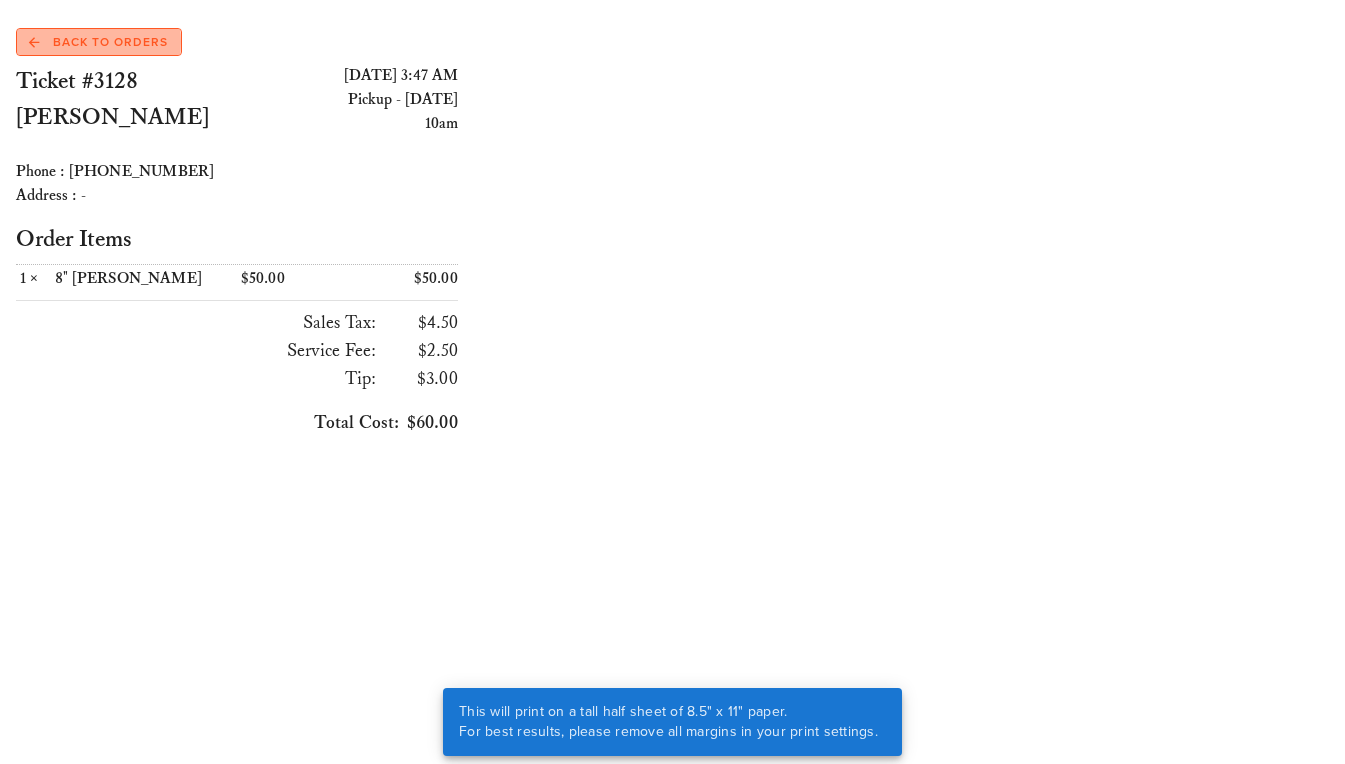click on "Back to Orders" at bounding box center [98, 42] 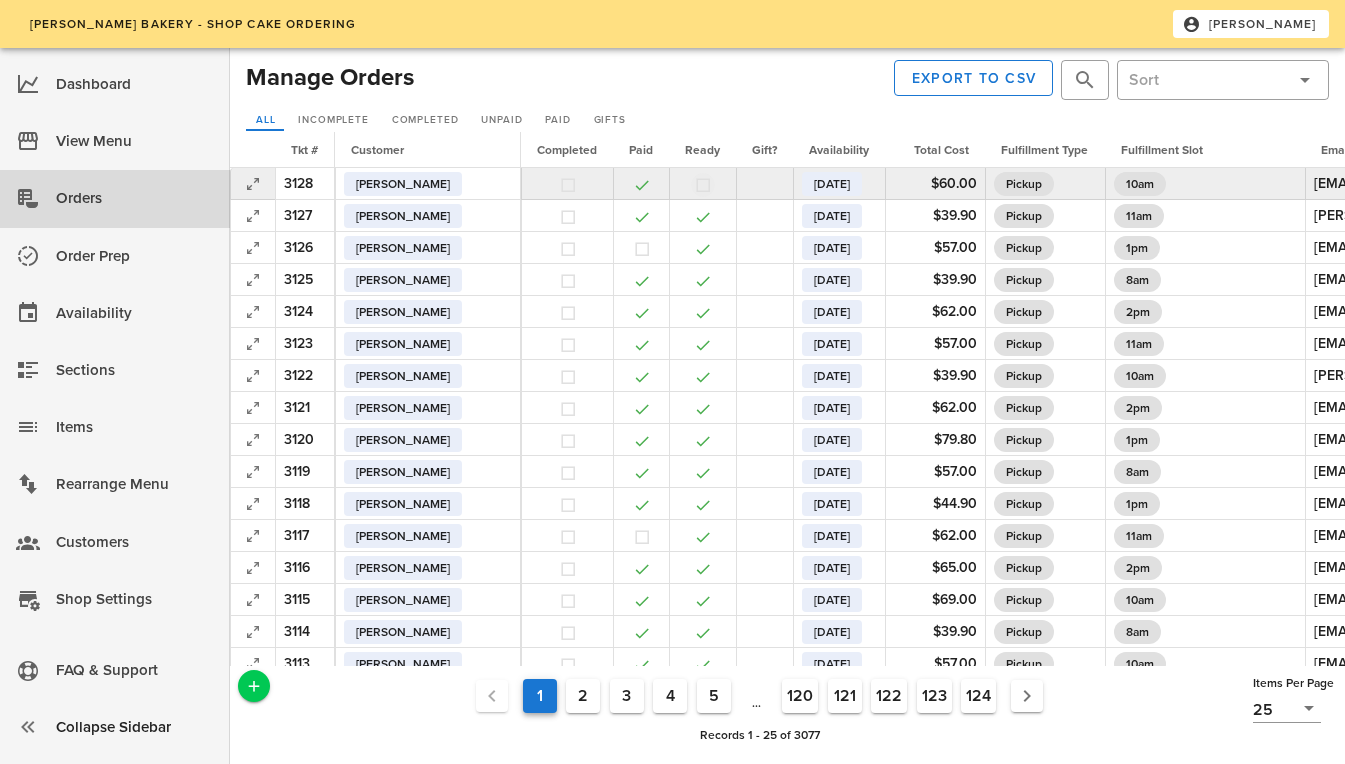 click at bounding box center (703, 185) 